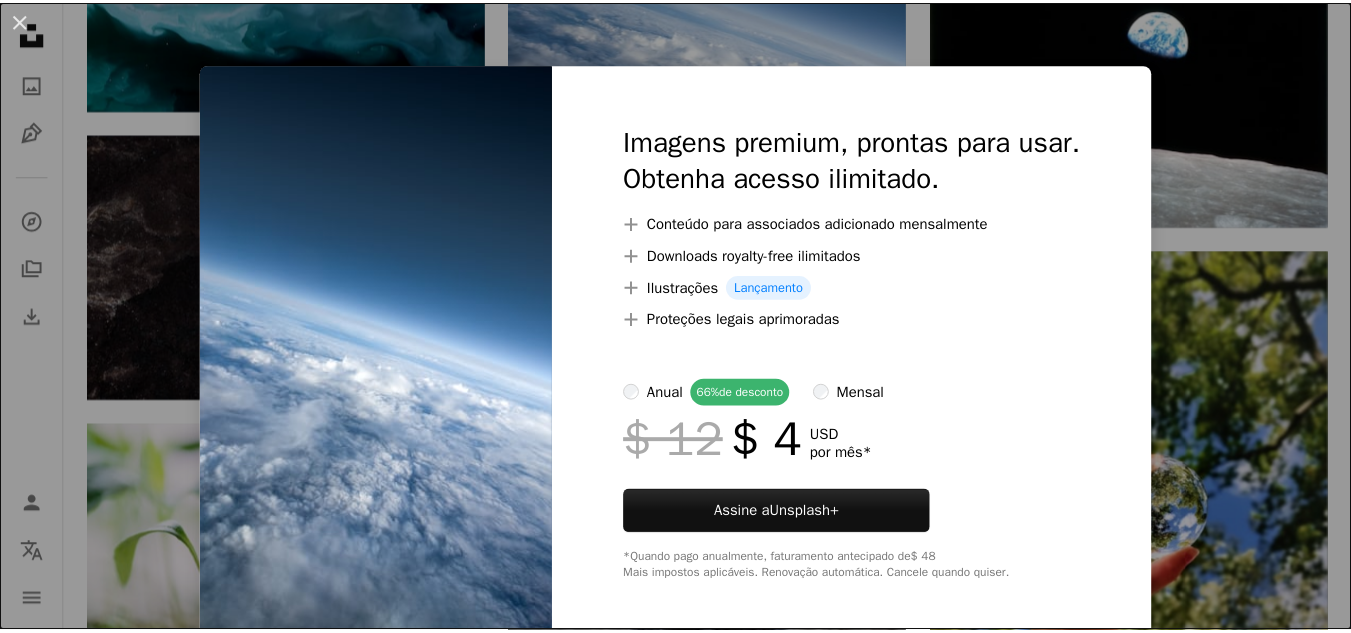 scroll, scrollTop: 7900, scrollLeft: 0, axis: vertical 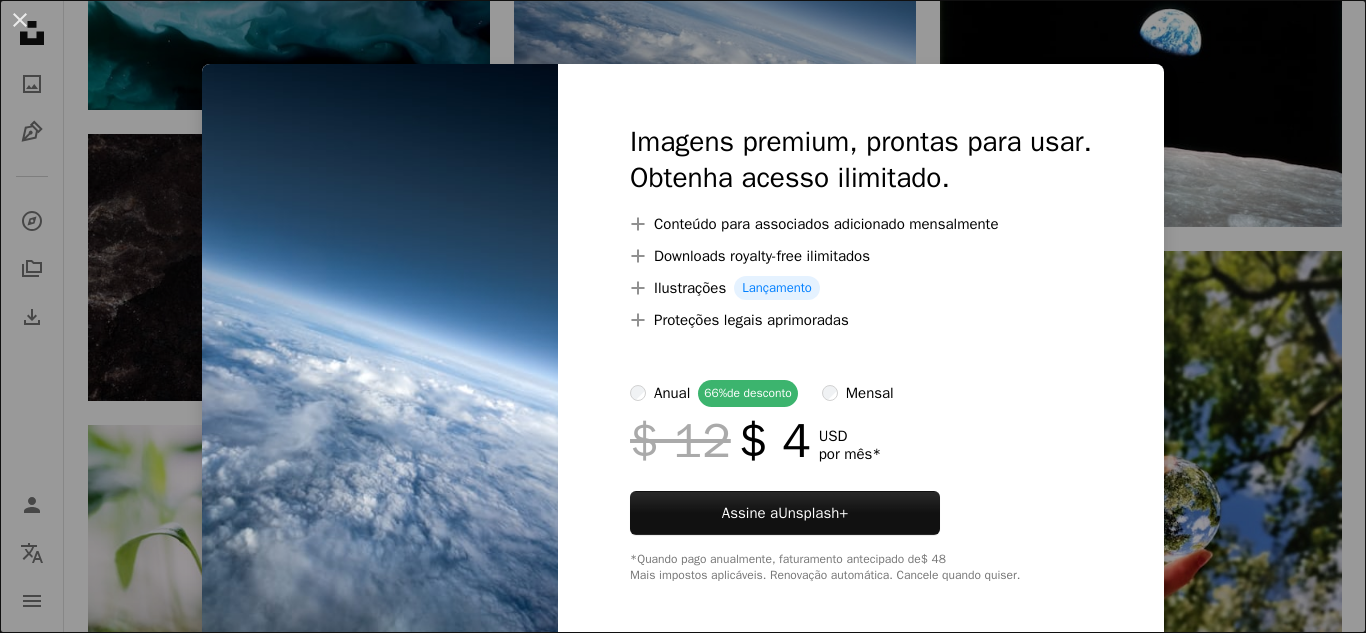click on "An X shape Imagens premium, prontas para usar. Obtenha acesso ilimitado. A plus sign Conteúdo para associados adicionado mensalmente A plus sign Downloads royalty-free ilimitados A plus sign Ilustrações  Lançamento A plus sign Proteções legais aprimoradas anual 66%  de desconto mensal $ 12   $ 4 USD por mês * Assine a  Unsplash+ *Quando pago anualmente, faturamento antecipado de  $ 48 Mais impostos aplicáveis. Renovação automática. Cancele quando quiser." at bounding box center (683, 316) 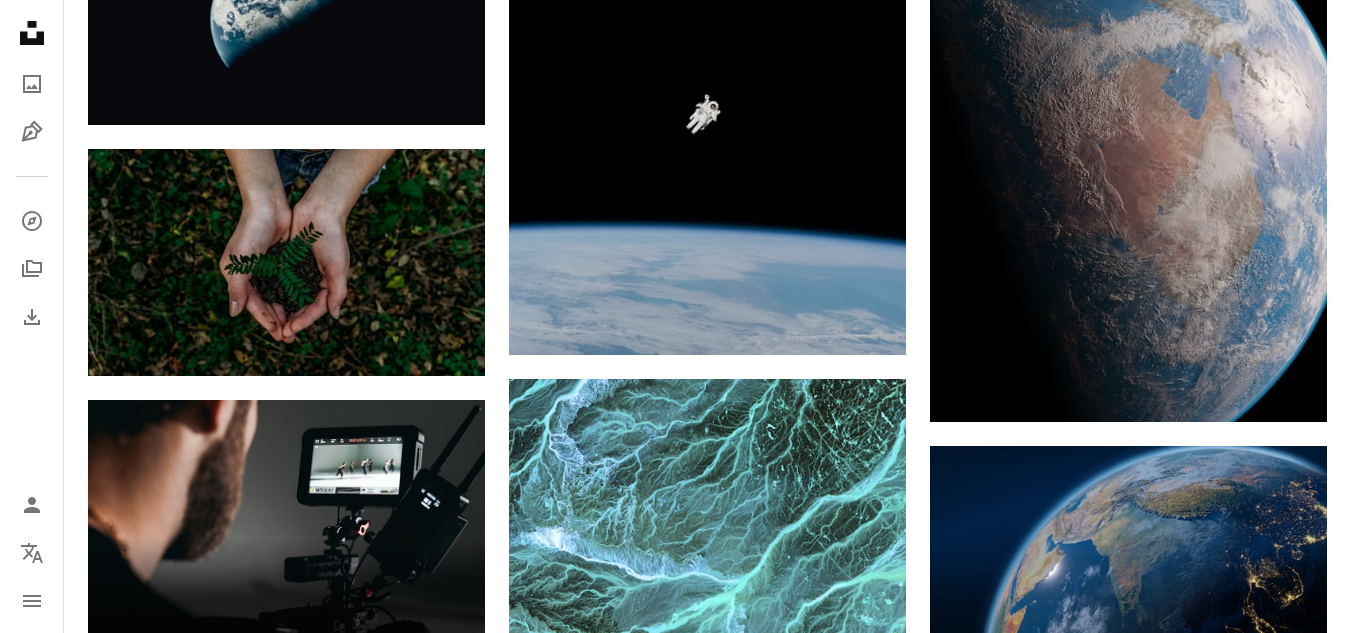 scroll, scrollTop: 3300, scrollLeft: 0, axis: vertical 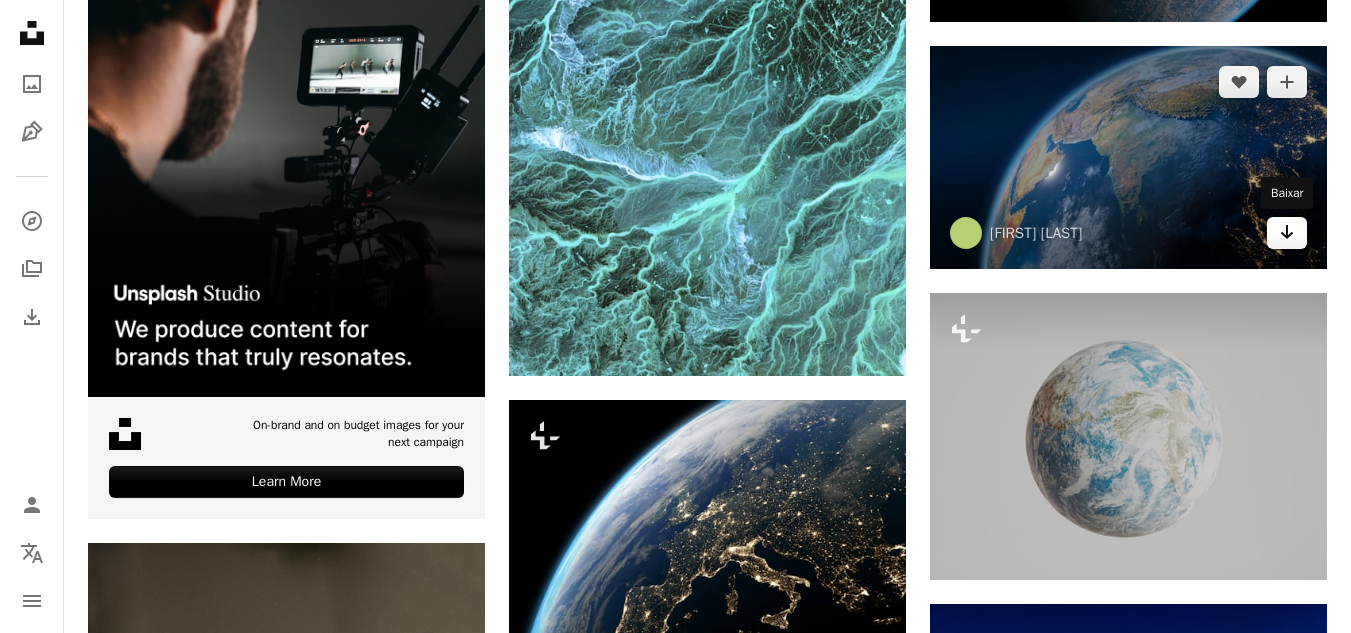 click 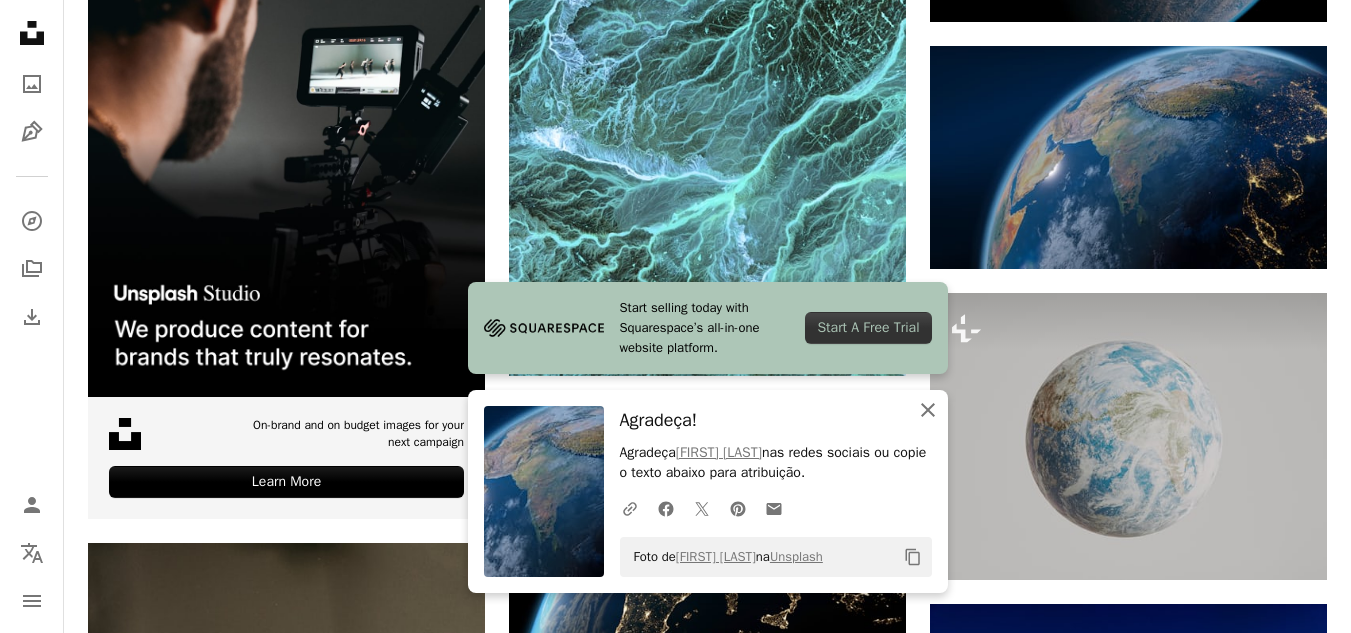 click on "An X shape" 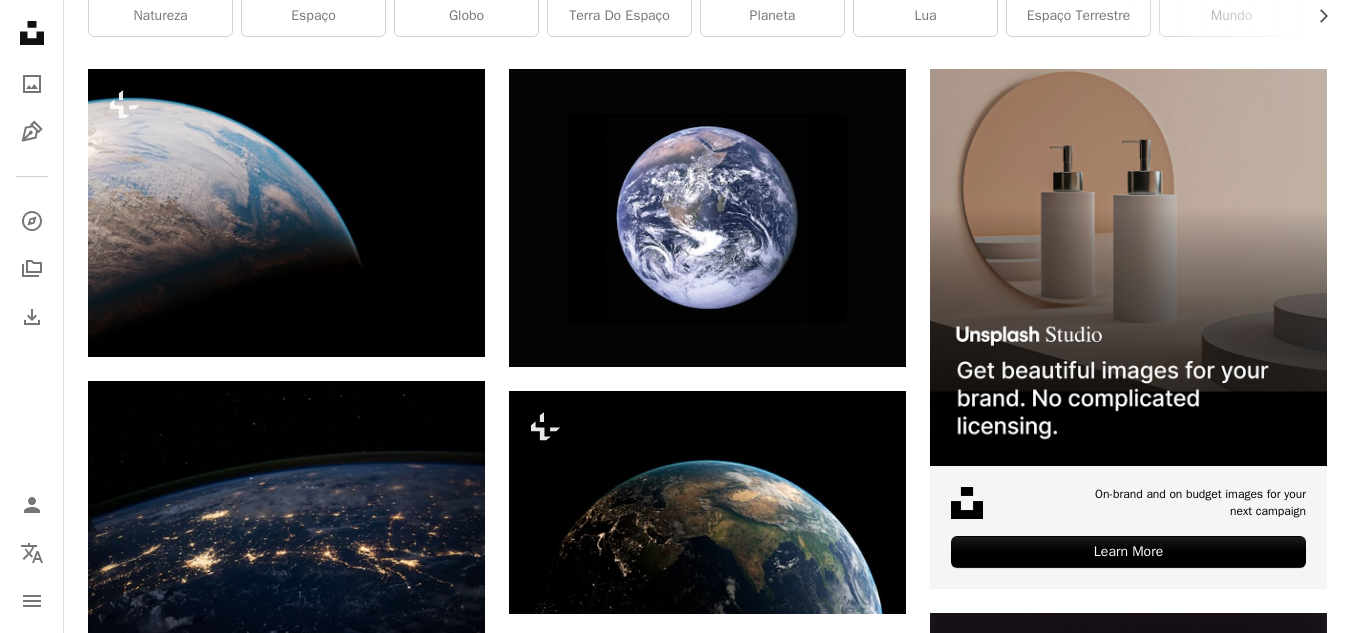 scroll, scrollTop: 0, scrollLeft: 0, axis: both 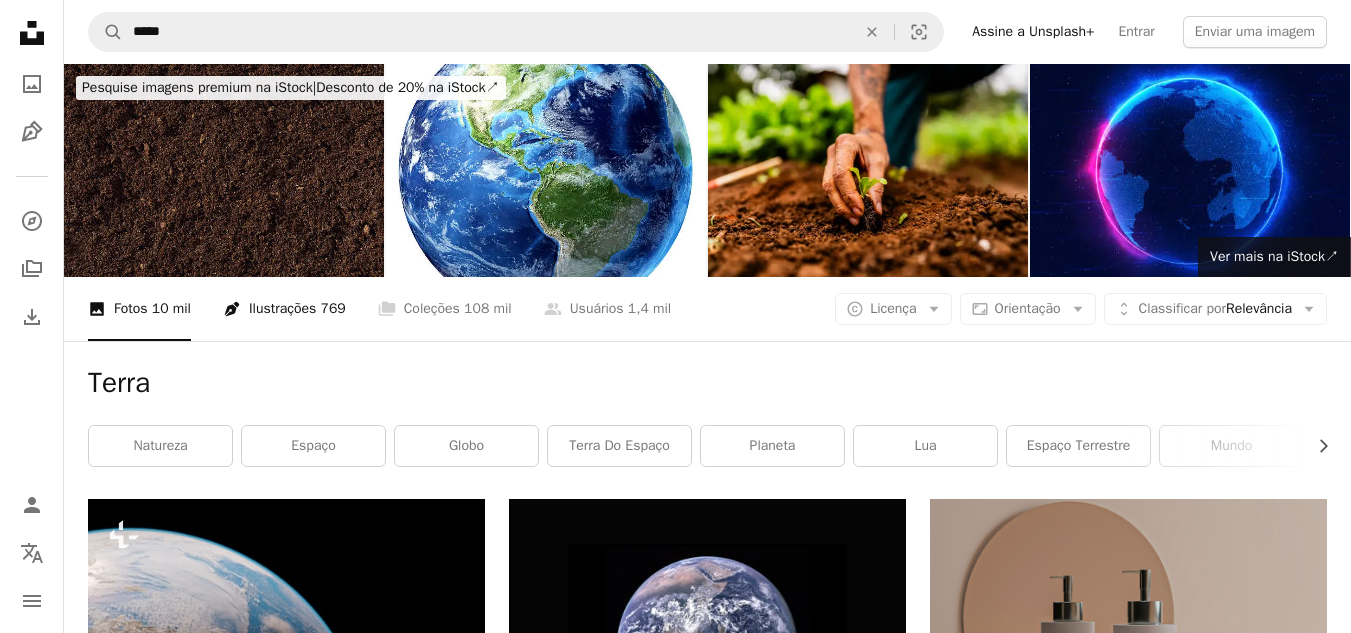 click on "769" at bounding box center [333, 309] 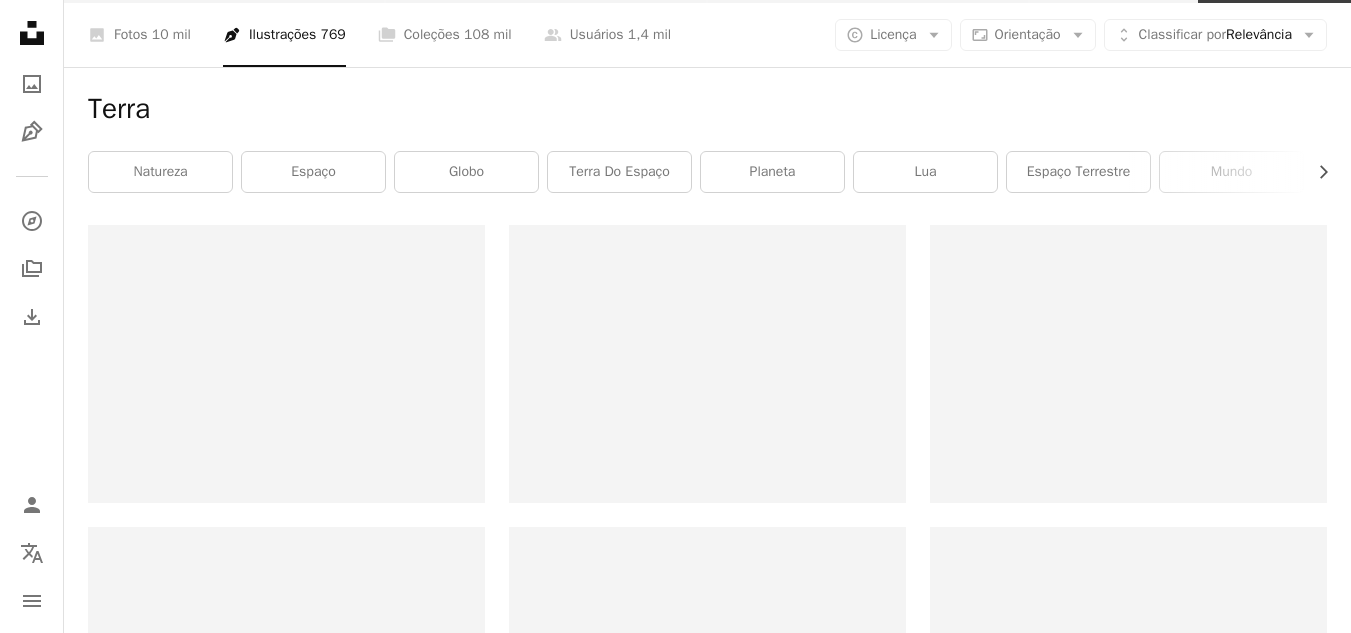 scroll, scrollTop: 300, scrollLeft: 0, axis: vertical 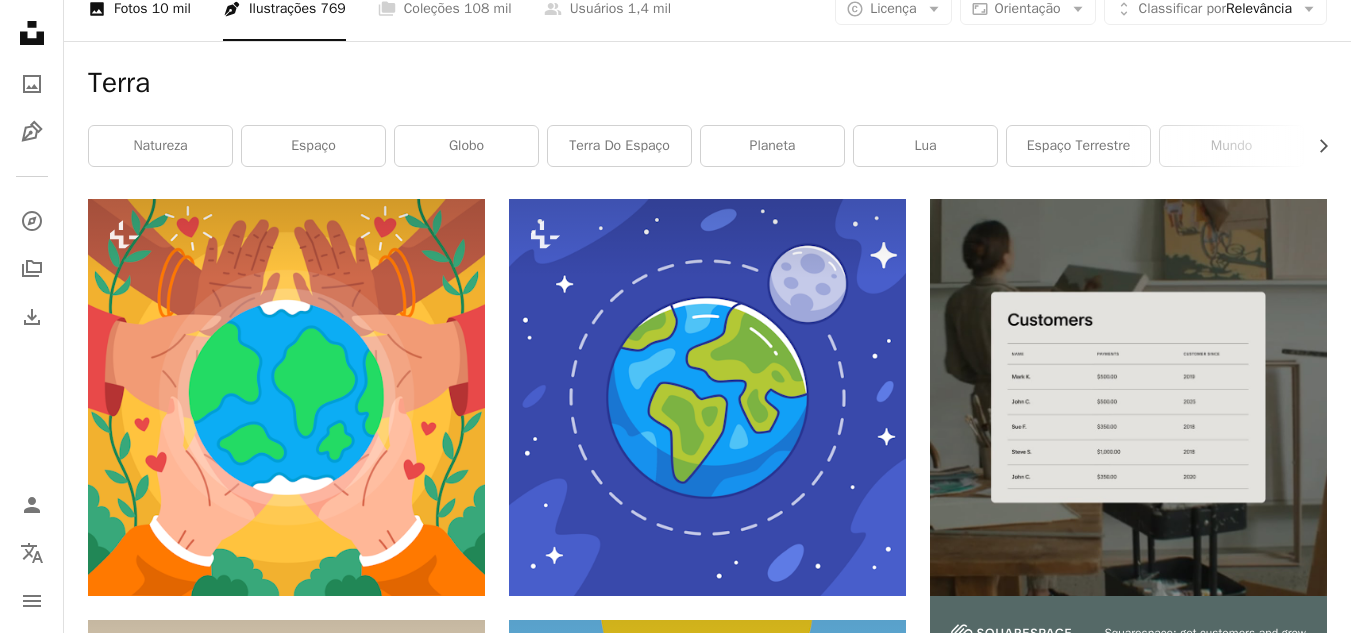 click on "A photo Fotos   10 mil" at bounding box center (139, 9) 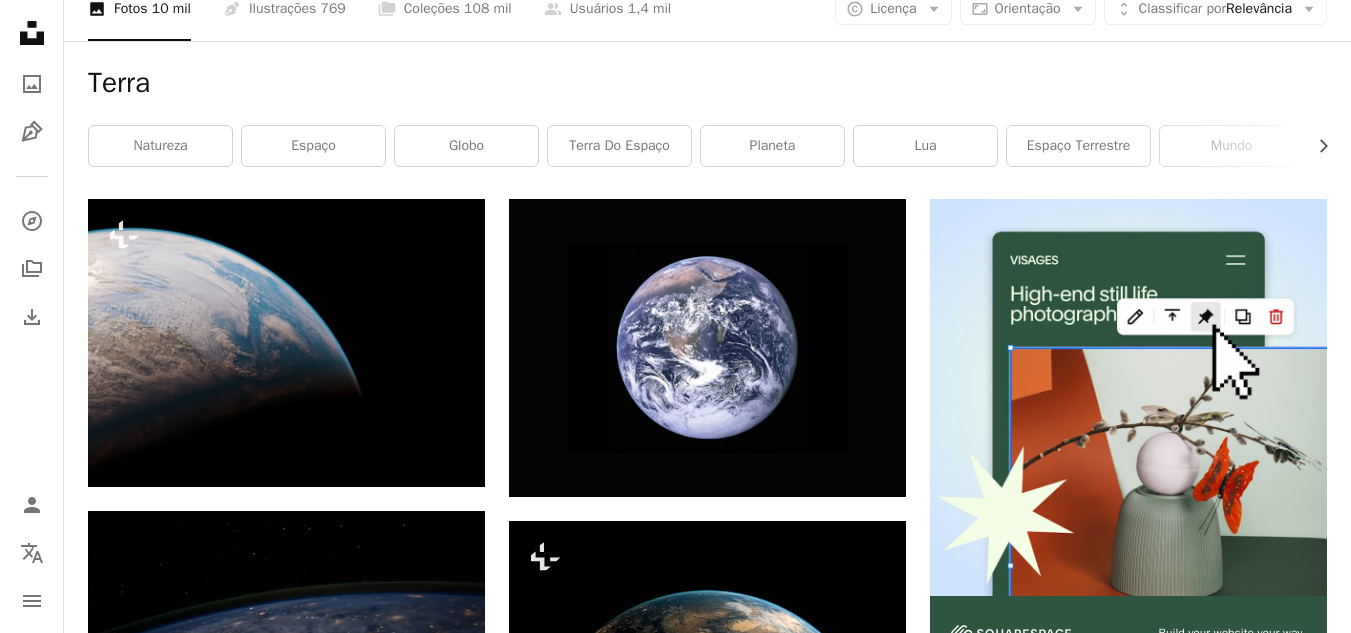 scroll, scrollTop: 0, scrollLeft: 0, axis: both 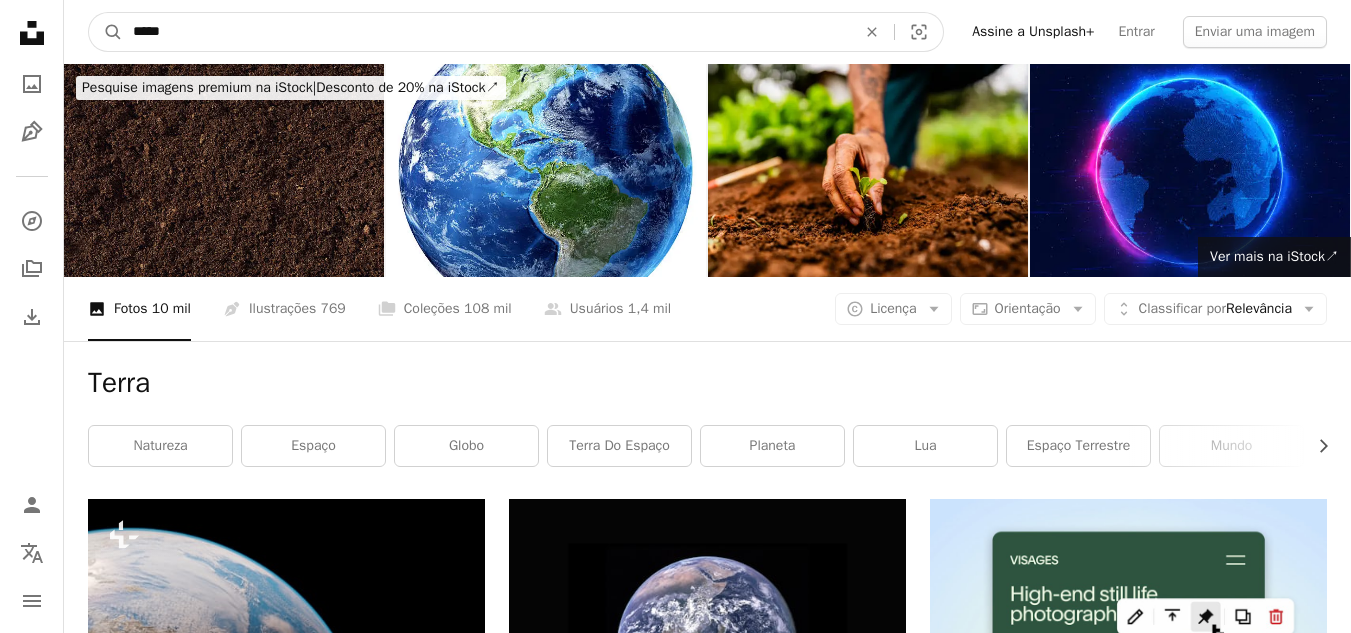 click on "*****" at bounding box center (486, 32) 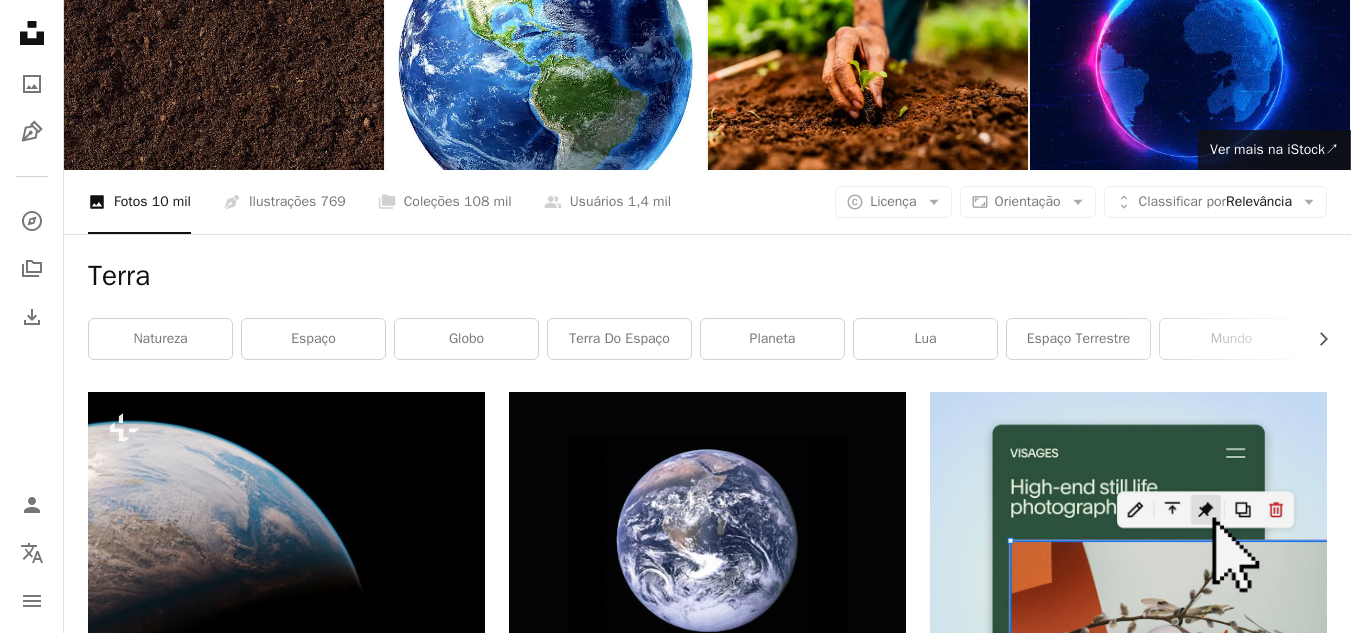scroll, scrollTop: 300, scrollLeft: 0, axis: vertical 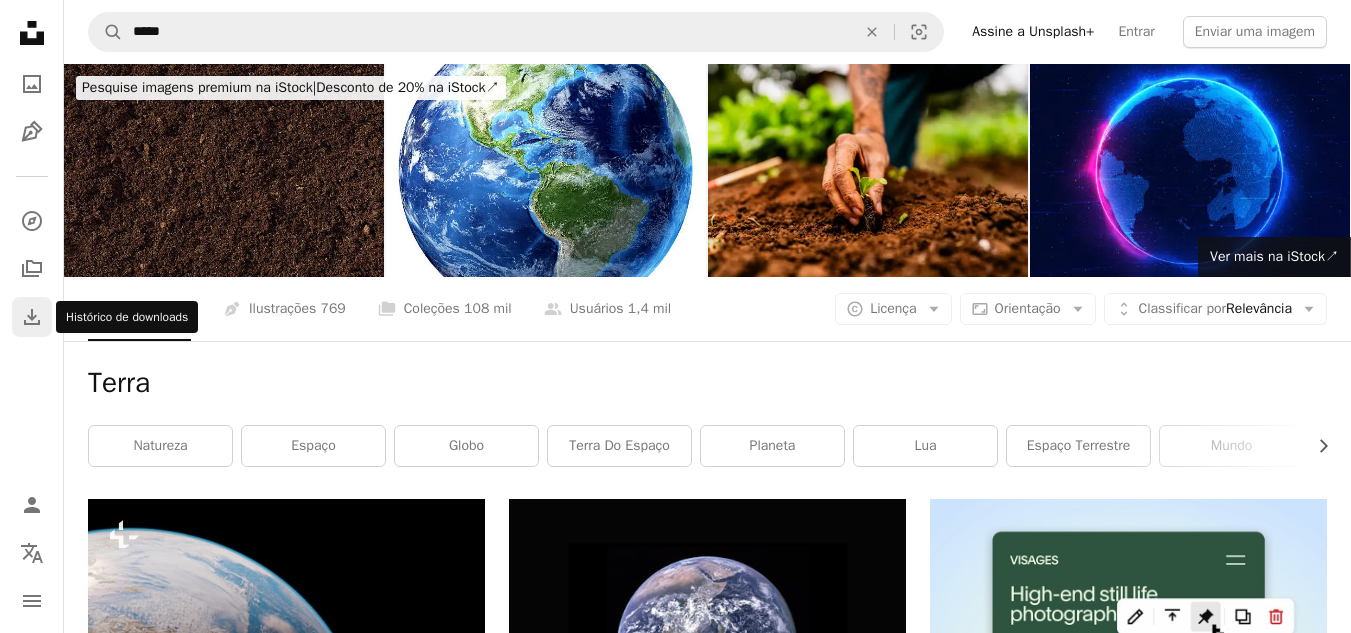 click on "Download" at bounding box center [32, 317] 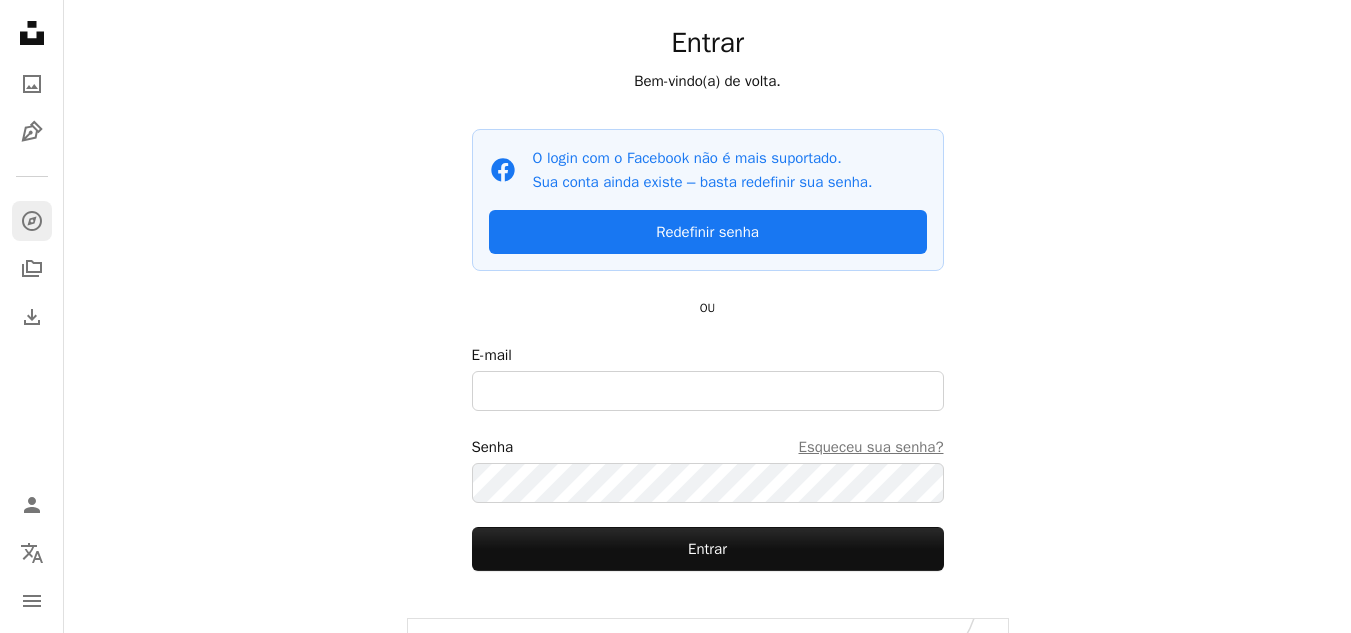 scroll, scrollTop: 0, scrollLeft: 0, axis: both 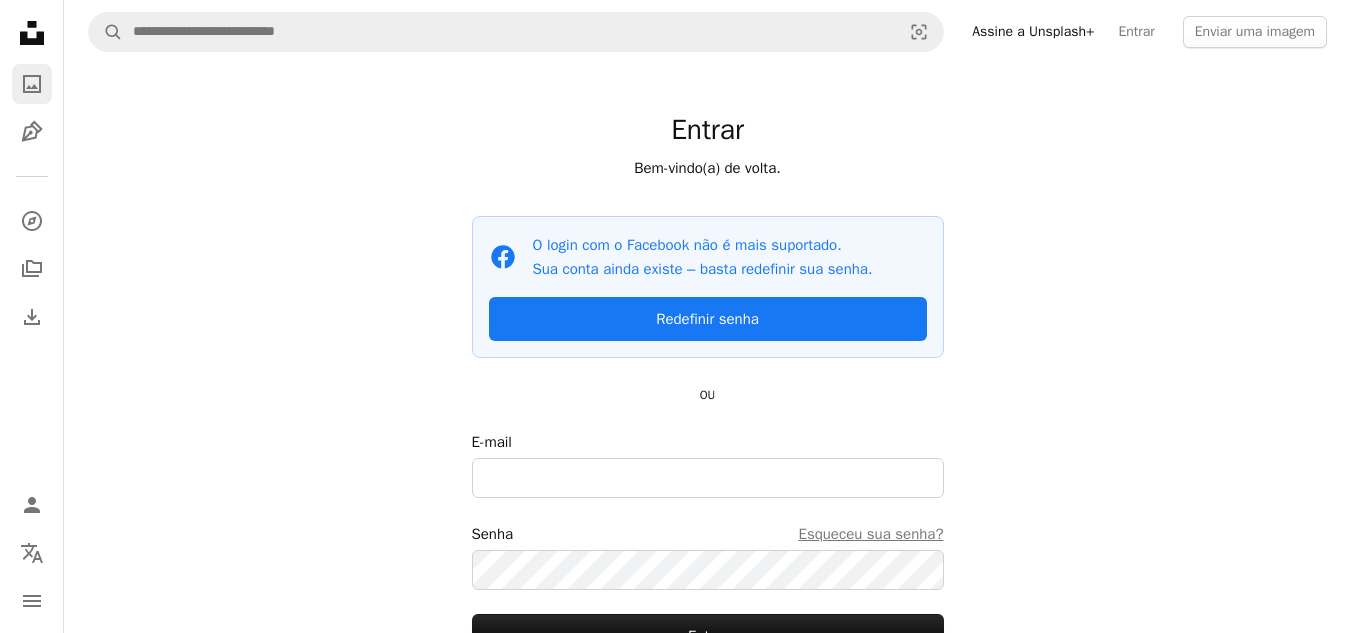 click on "A photo" at bounding box center (32, 84) 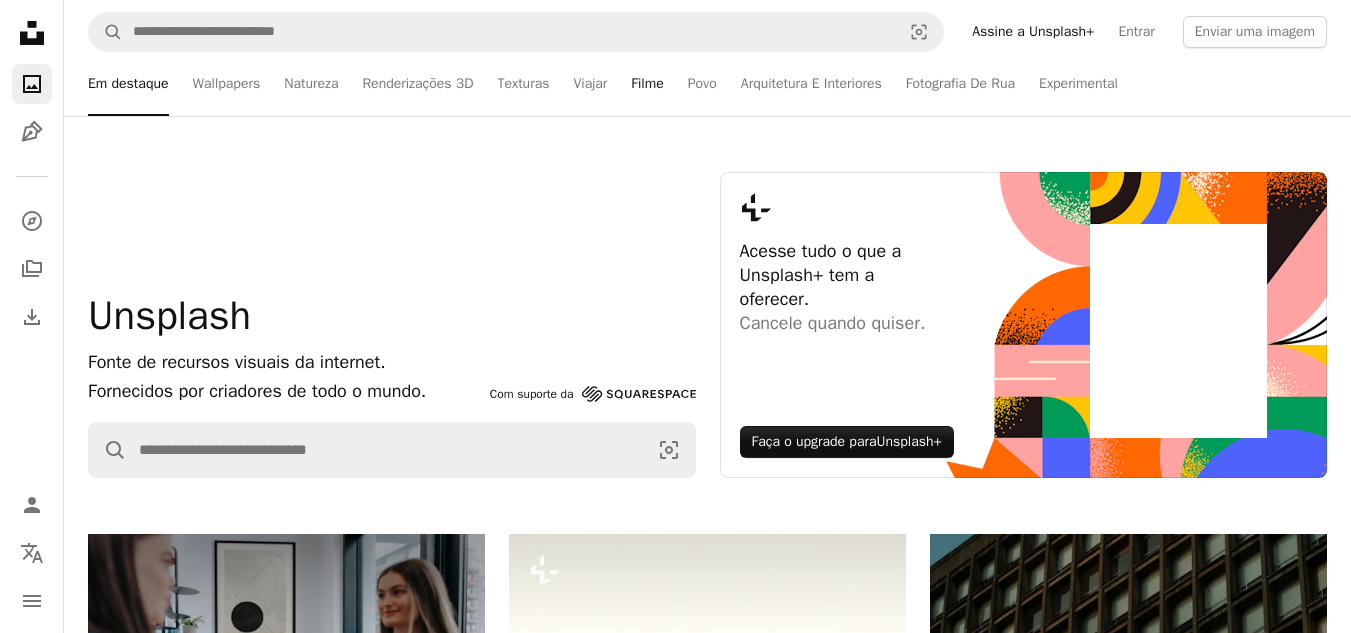 click on "Filme" at bounding box center [647, 84] 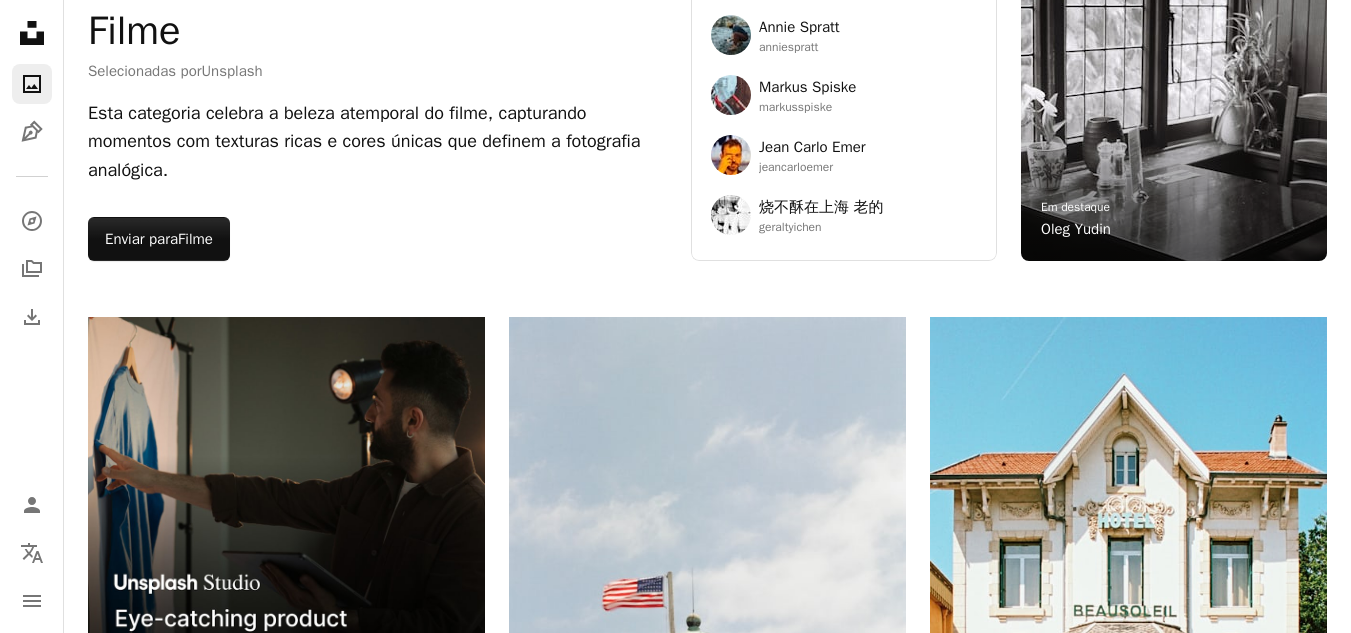 scroll, scrollTop: 200, scrollLeft: 0, axis: vertical 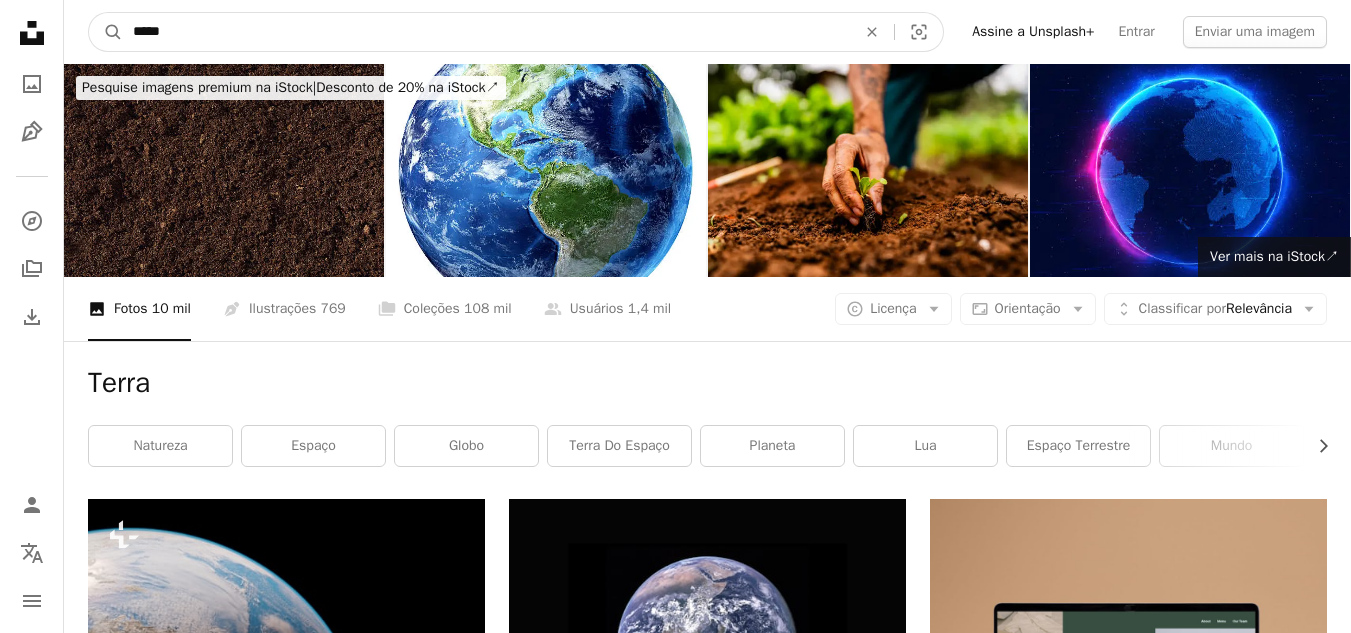 click on "*****" at bounding box center (486, 32) 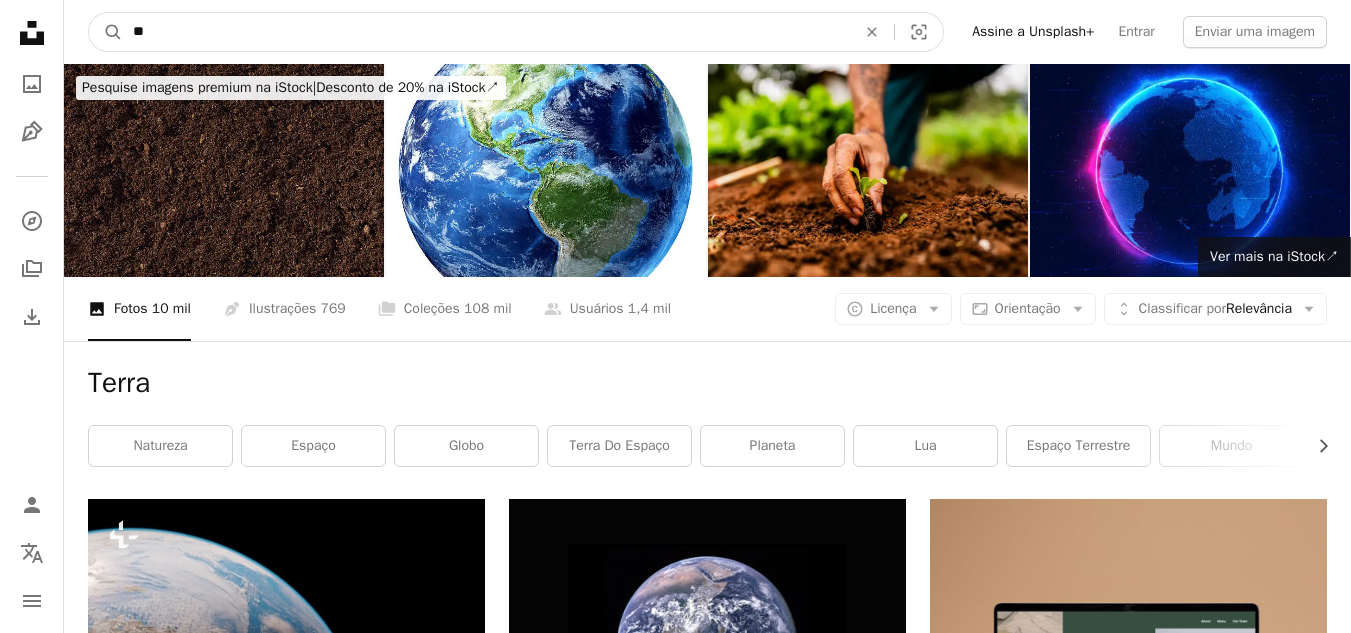 type on "*" 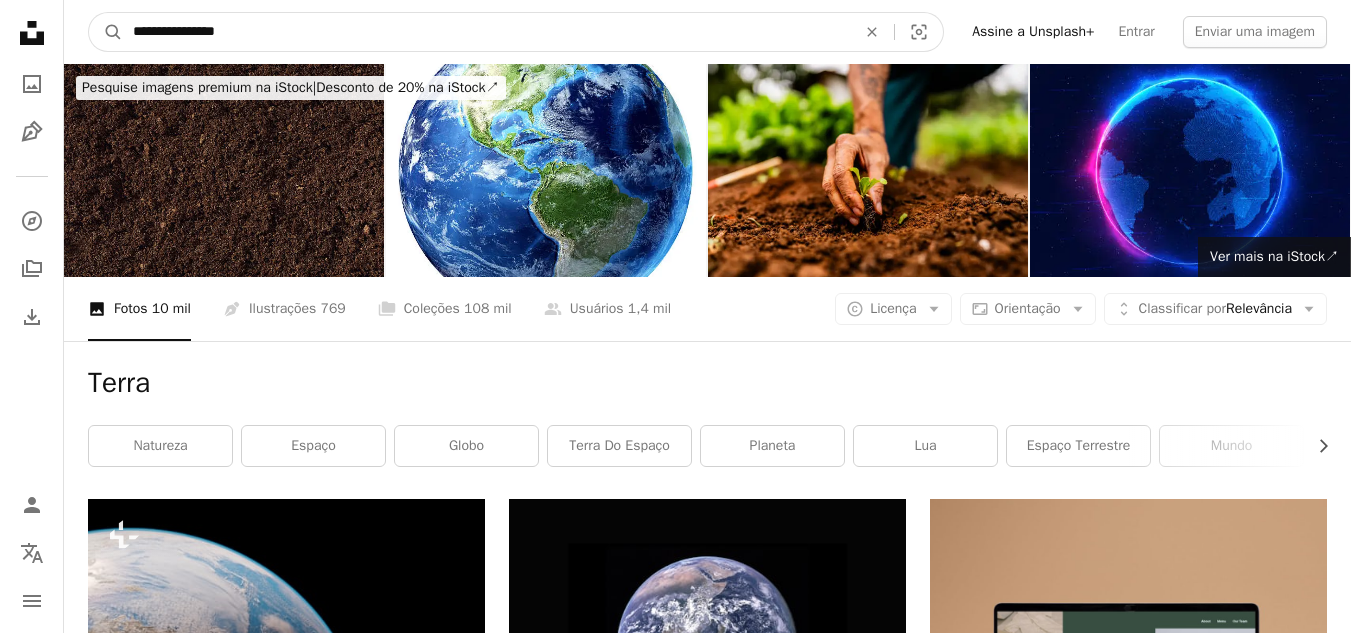type on "**********" 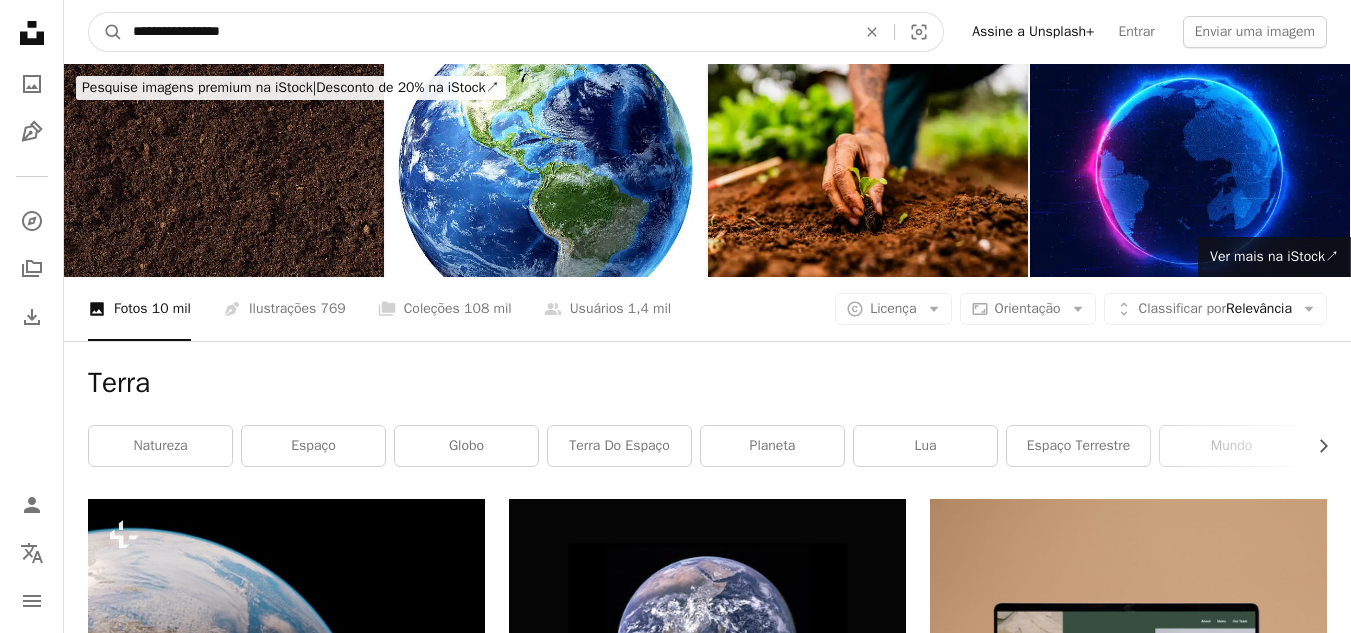 click on "**********" at bounding box center [486, 32] 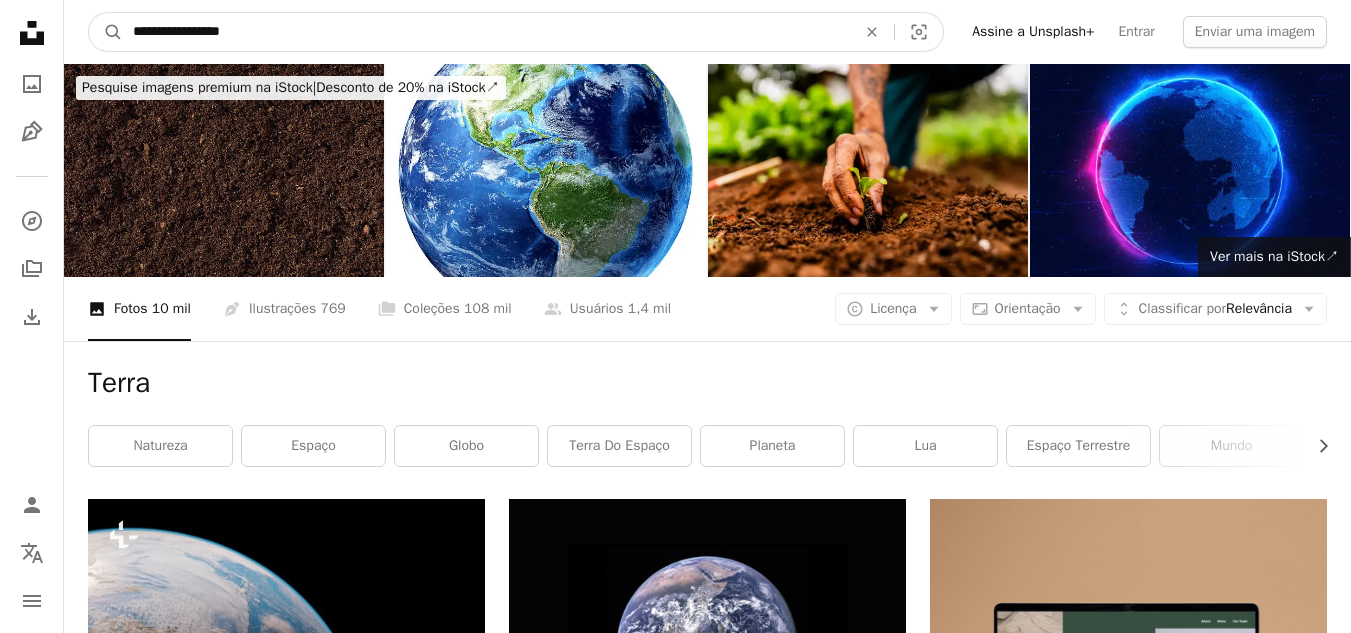 click on "A magnifying glass" at bounding box center [106, 32] 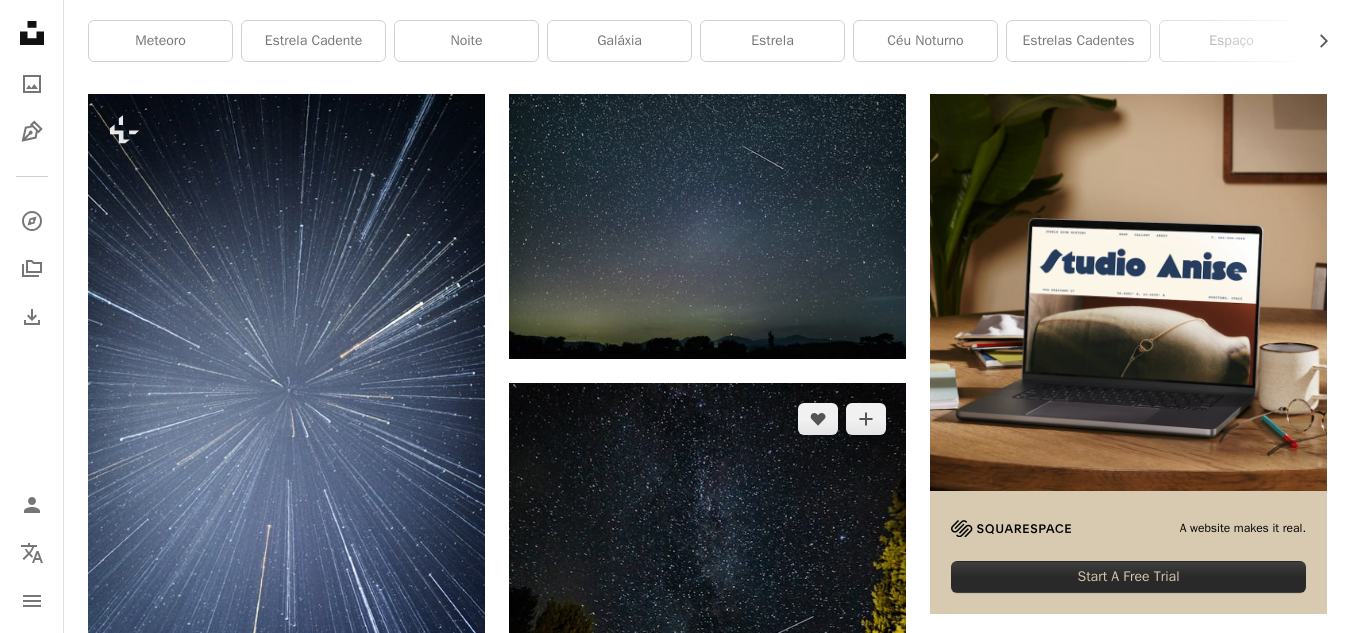 scroll, scrollTop: 0, scrollLeft: 0, axis: both 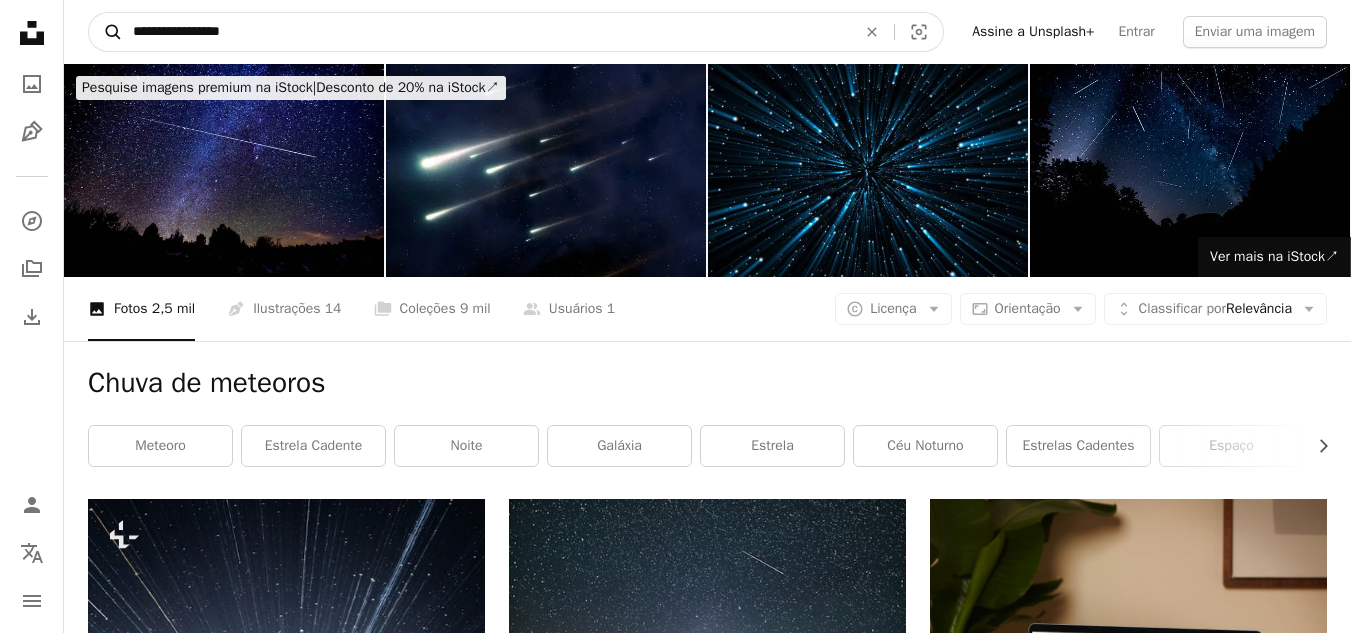 drag, startPoint x: 338, startPoint y: 21, endPoint x: 121, endPoint y: 19, distance: 217.00922 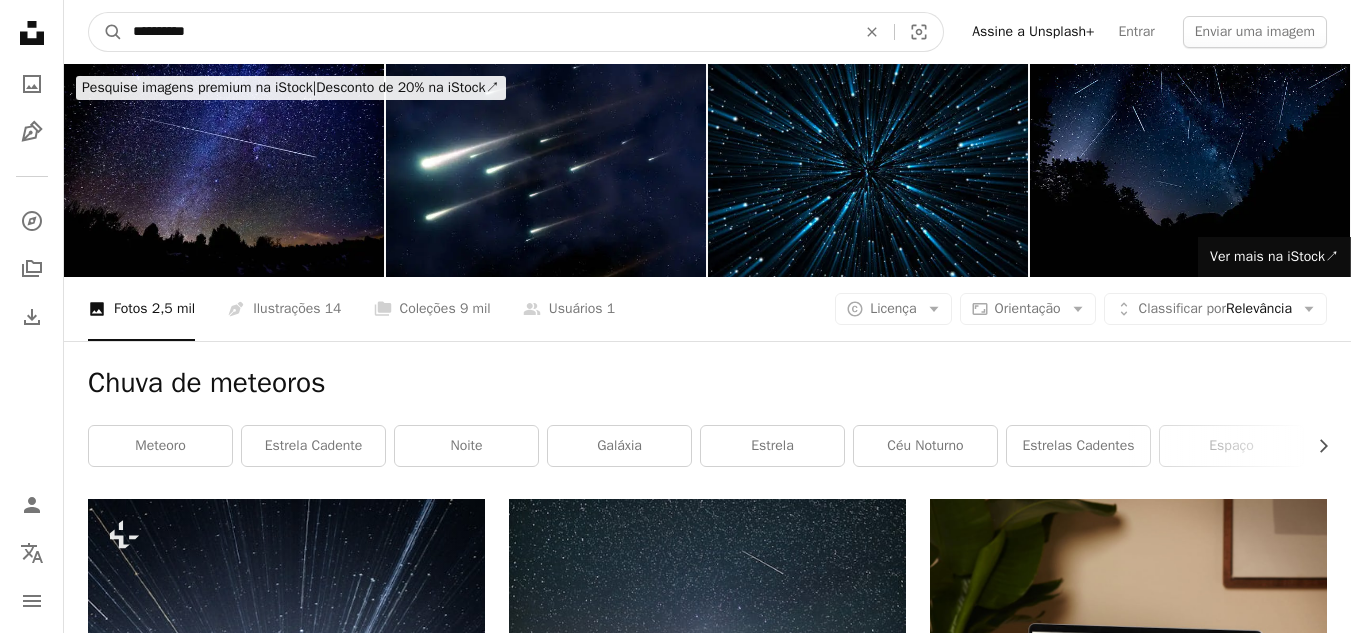 type on "**********" 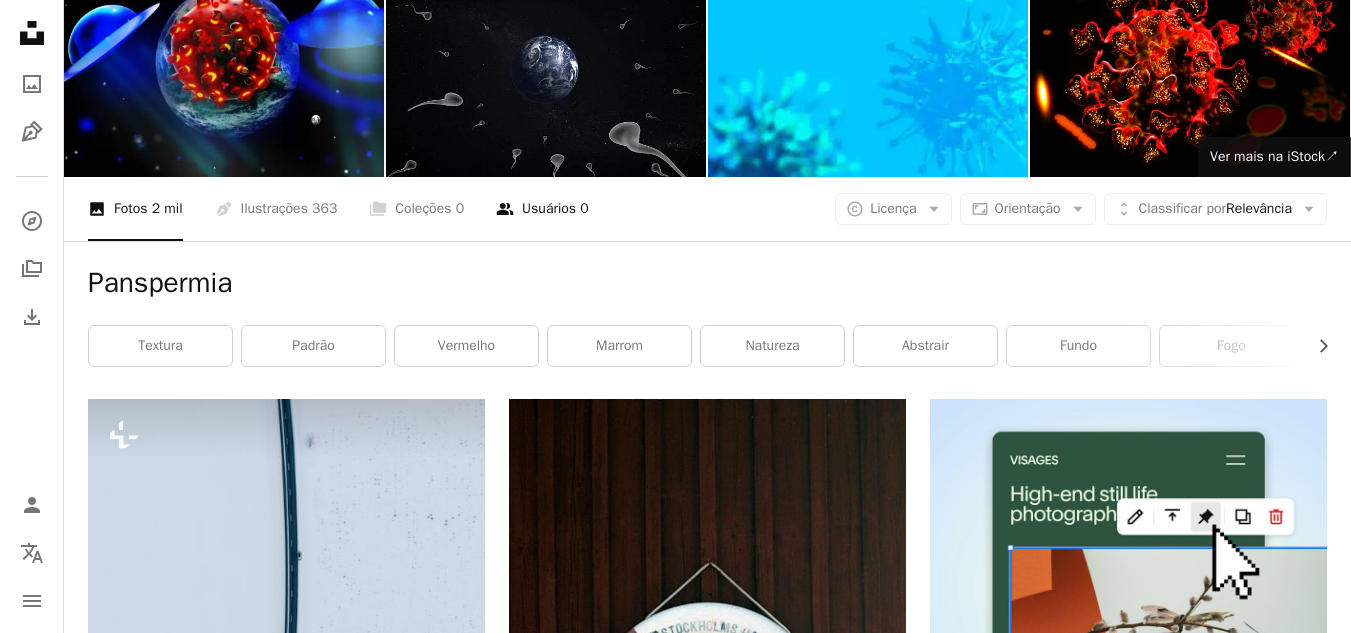 scroll, scrollTop: 0, scrollLeft: 0, axis: both 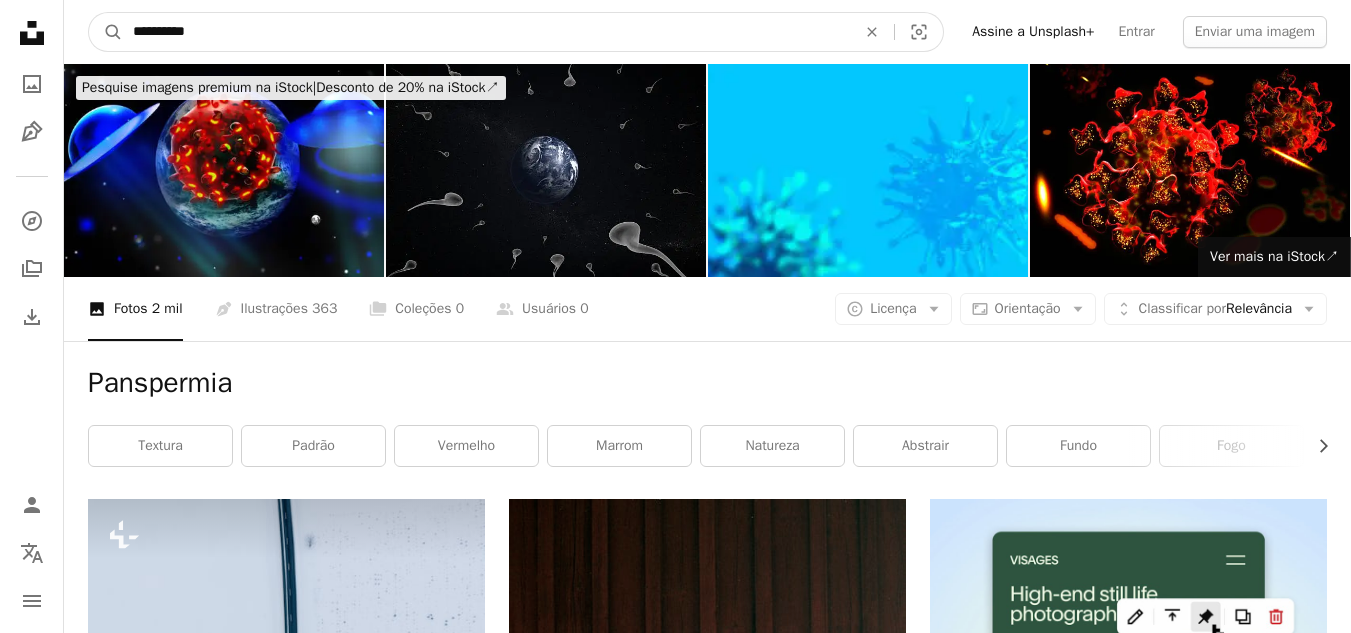 drag, startPoint x: 360, startPoint y: 13, endPoint x: 65, endPoint y: 19, distance: 295.061 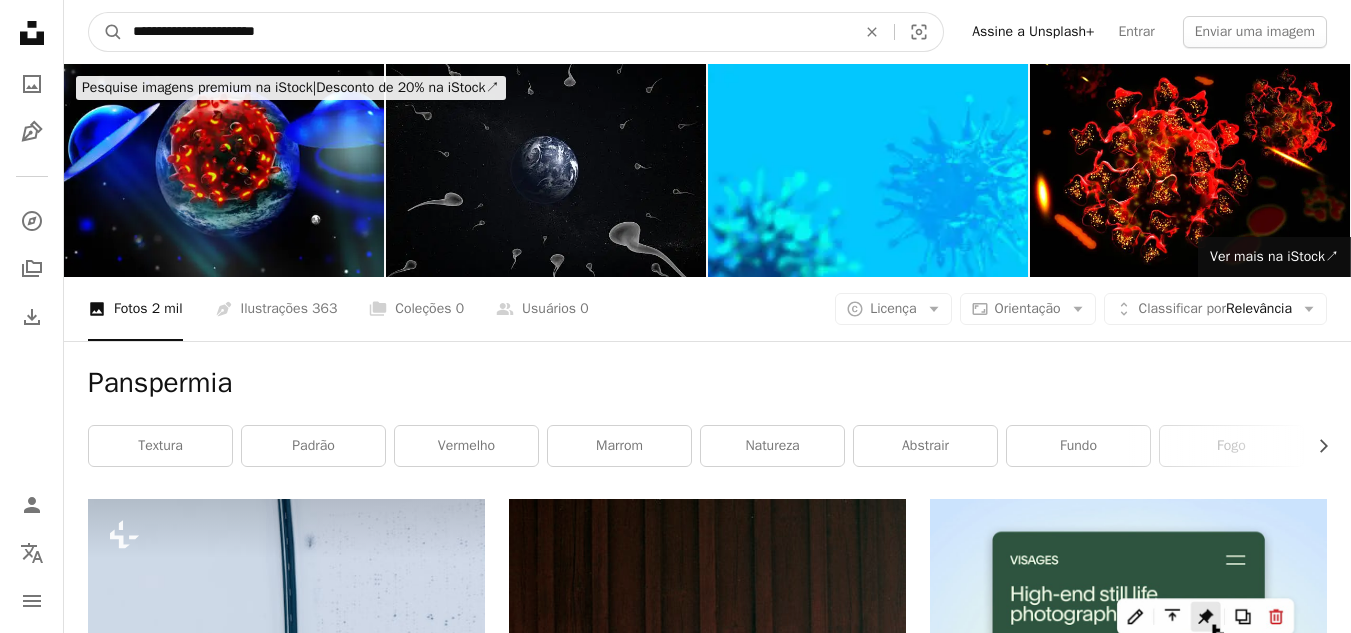 type on "**********" 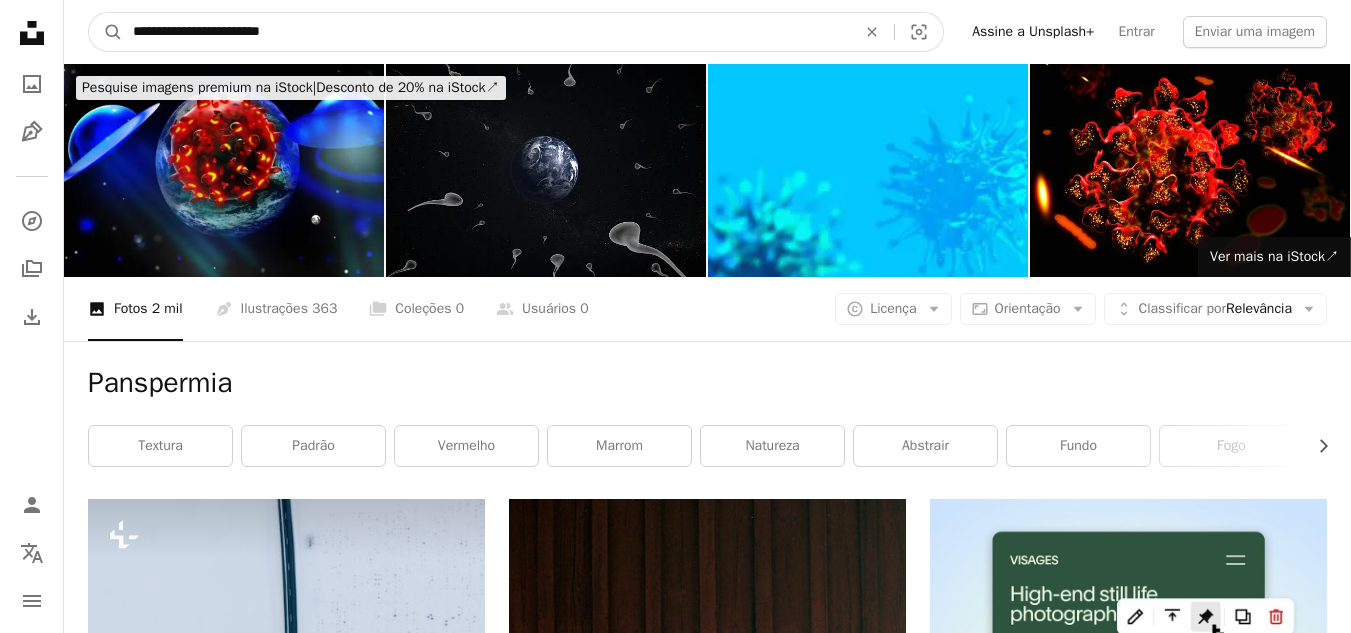 click on "A magnifying glass" at bounding box center [106, 32] 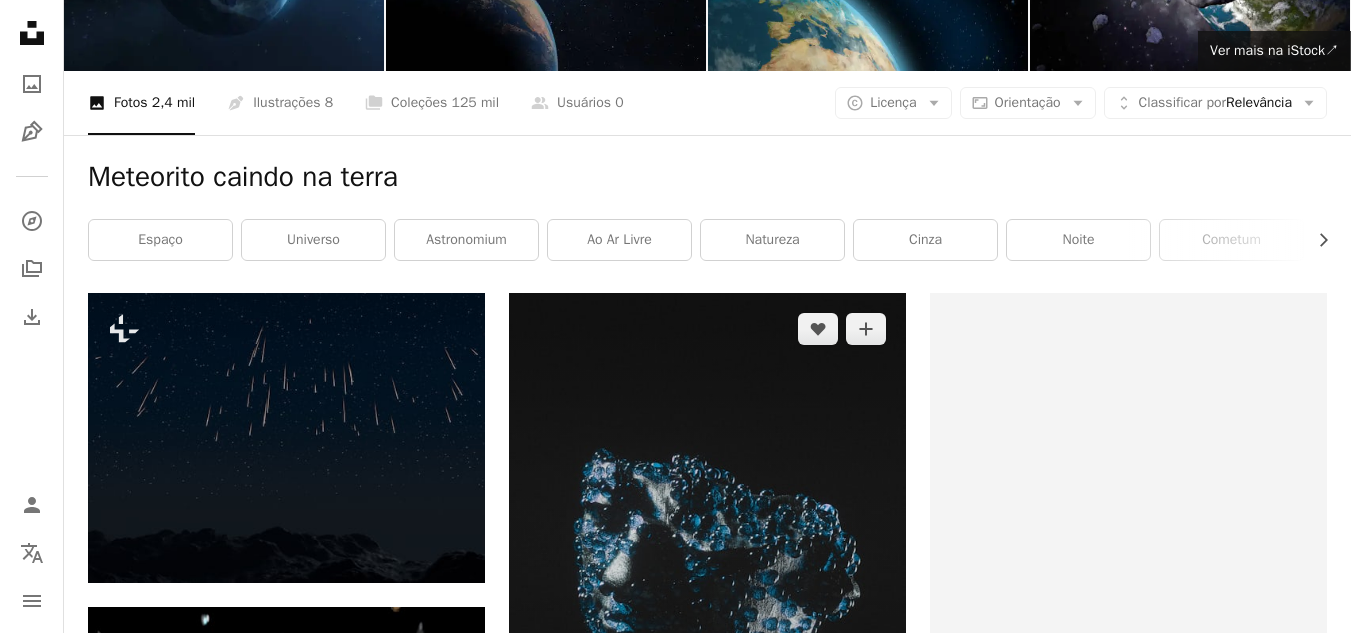 scroll, scrollTop: 0, scrollLeft: 0, axis: both 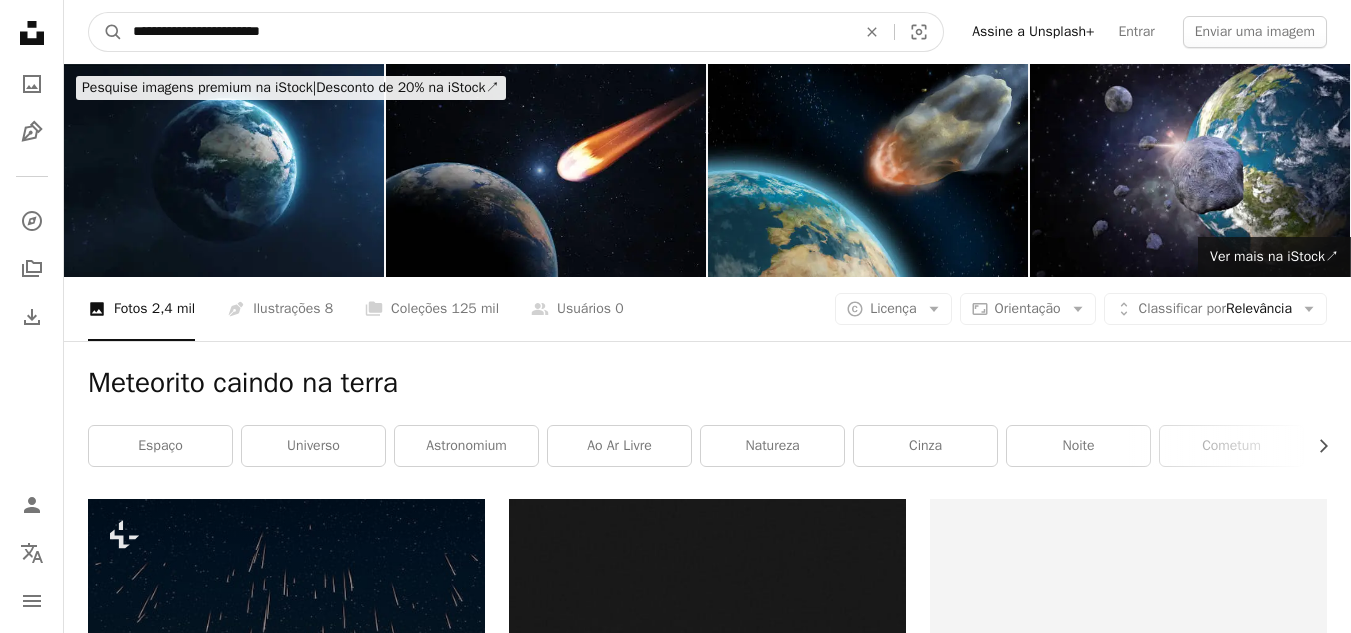 click on "**********" at bounding box center (486, 32) 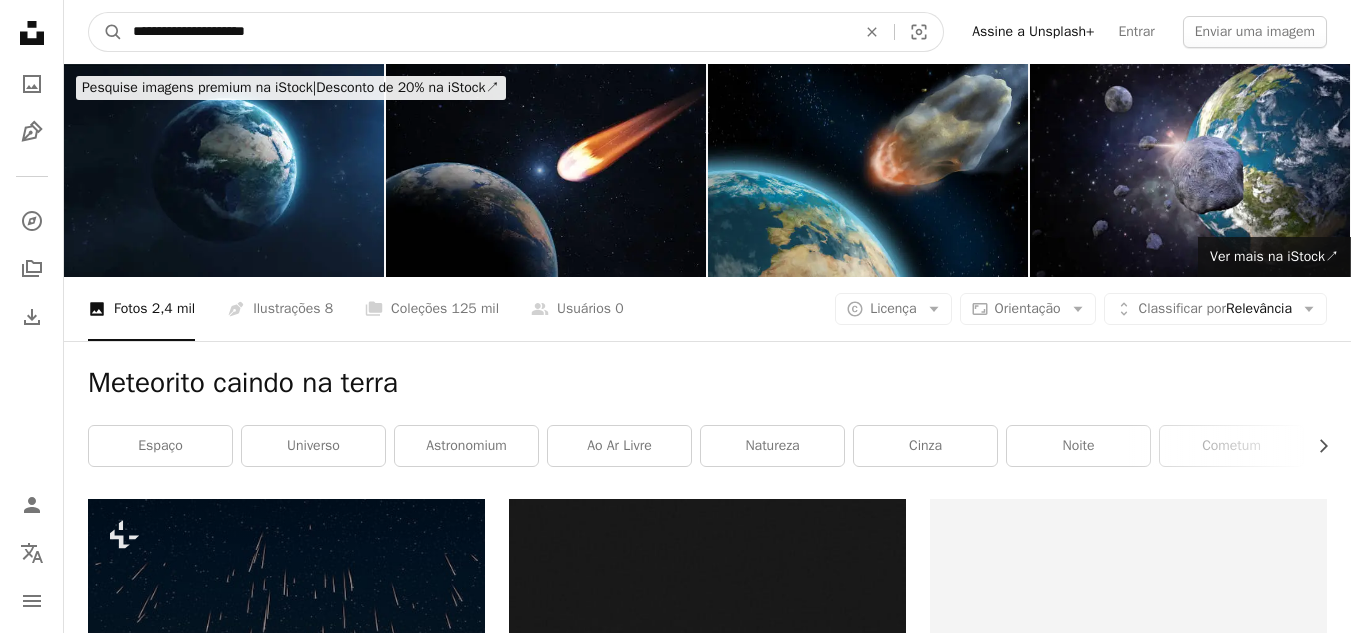 type on "**********" 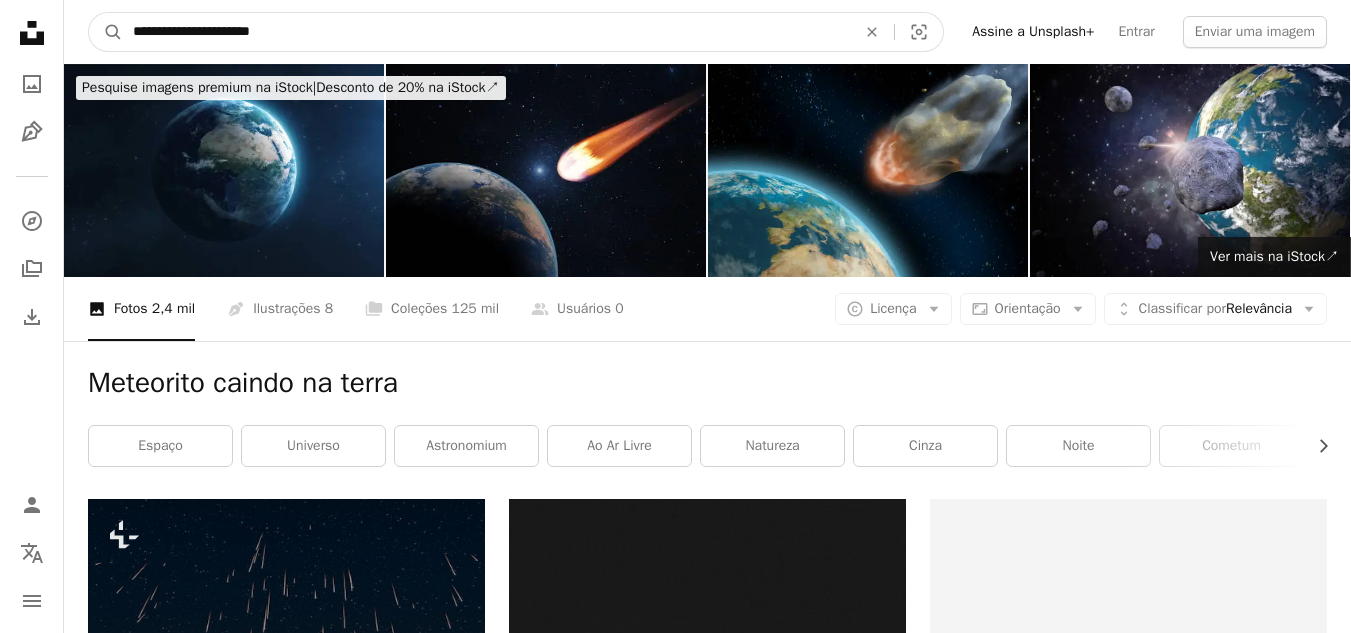 click on "A magnifying glass" at bounding box center (106, 32) 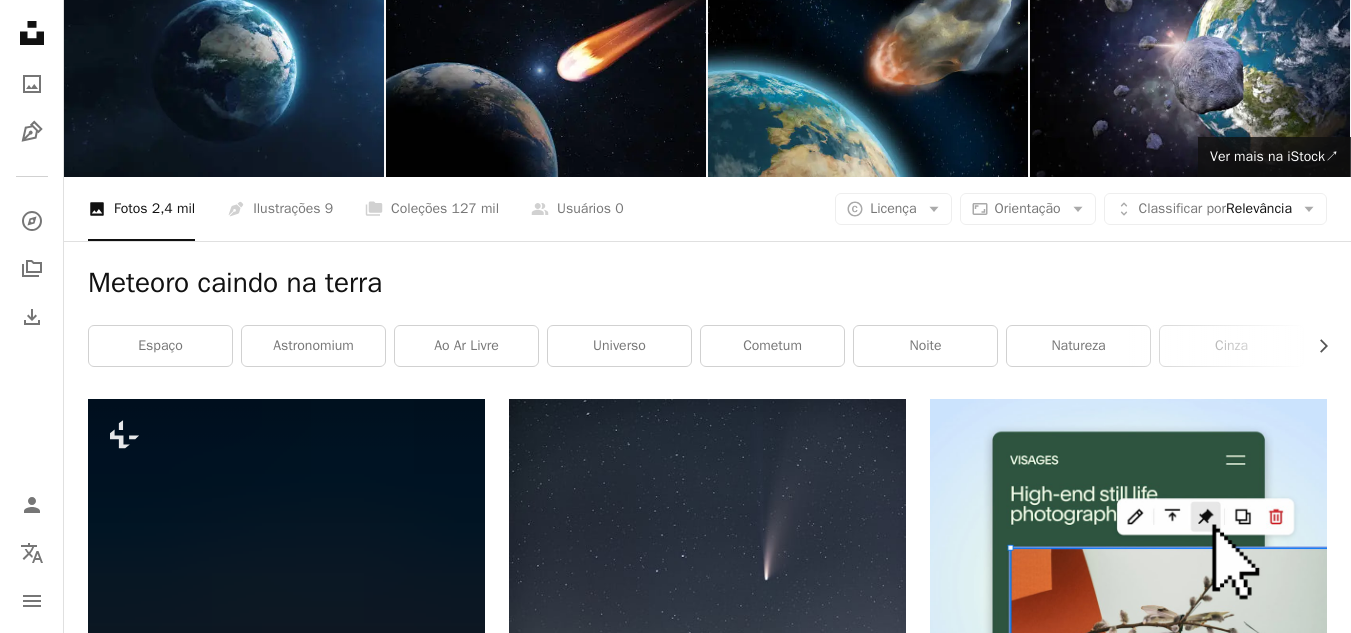 scroll, scrollTop: 0, scrollLeft: 0, axis: both 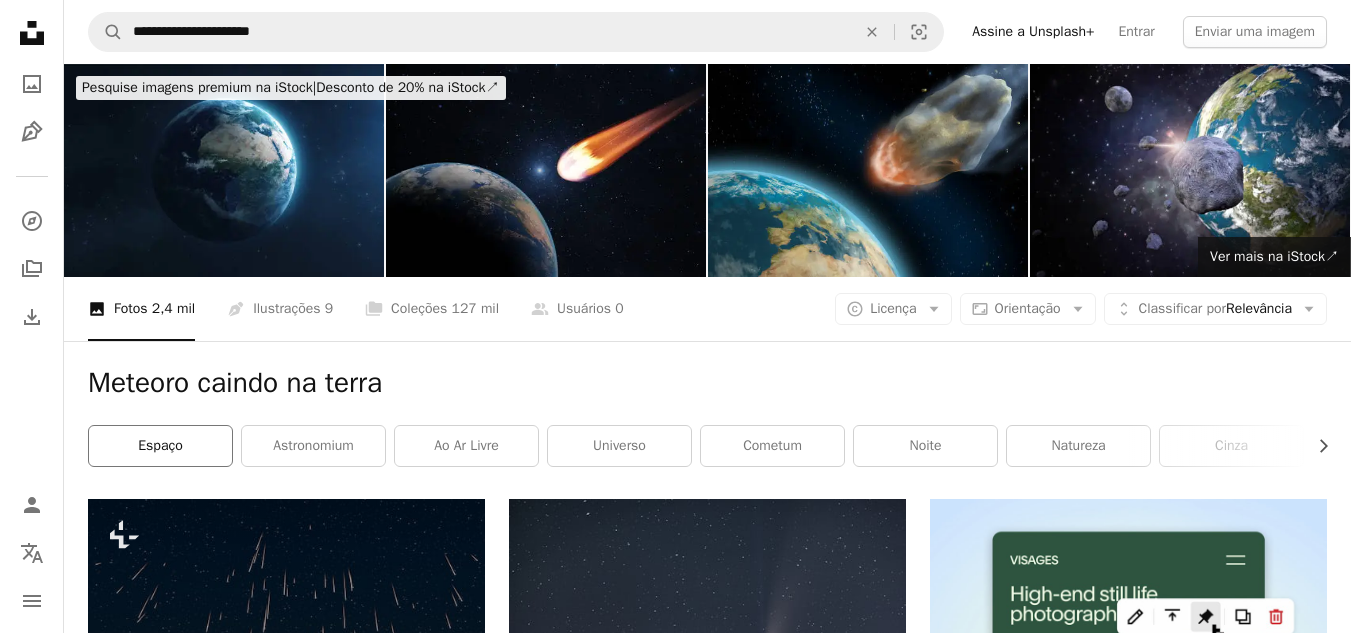 click on "espaço" at bounding box center (160, 446) 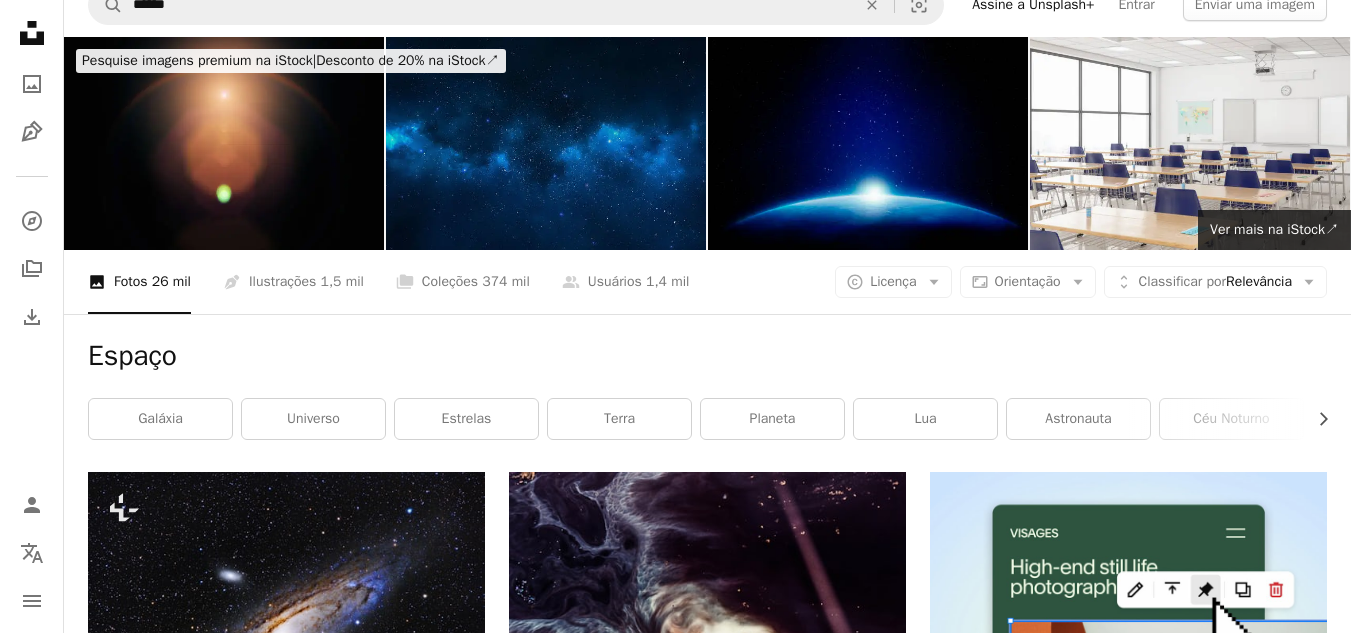 scroll, scrollTop: 0, scrollLeft: 0, axis: both 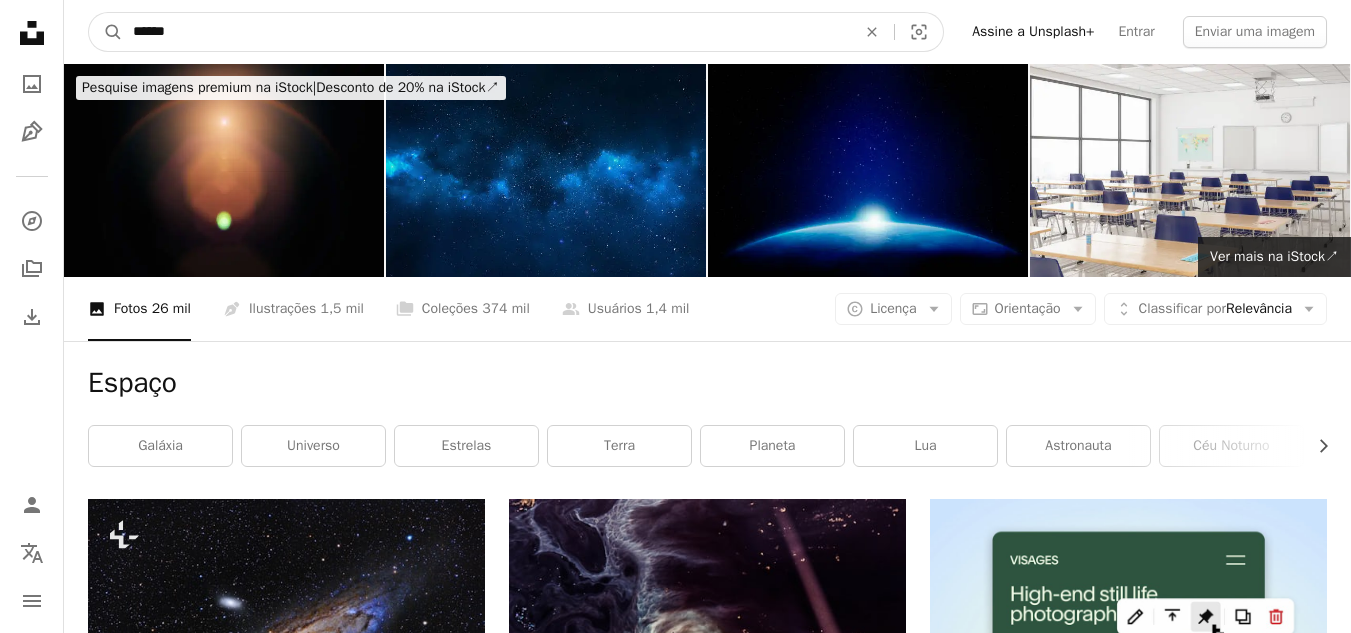 click on "******" at bounding box center [486, 32] 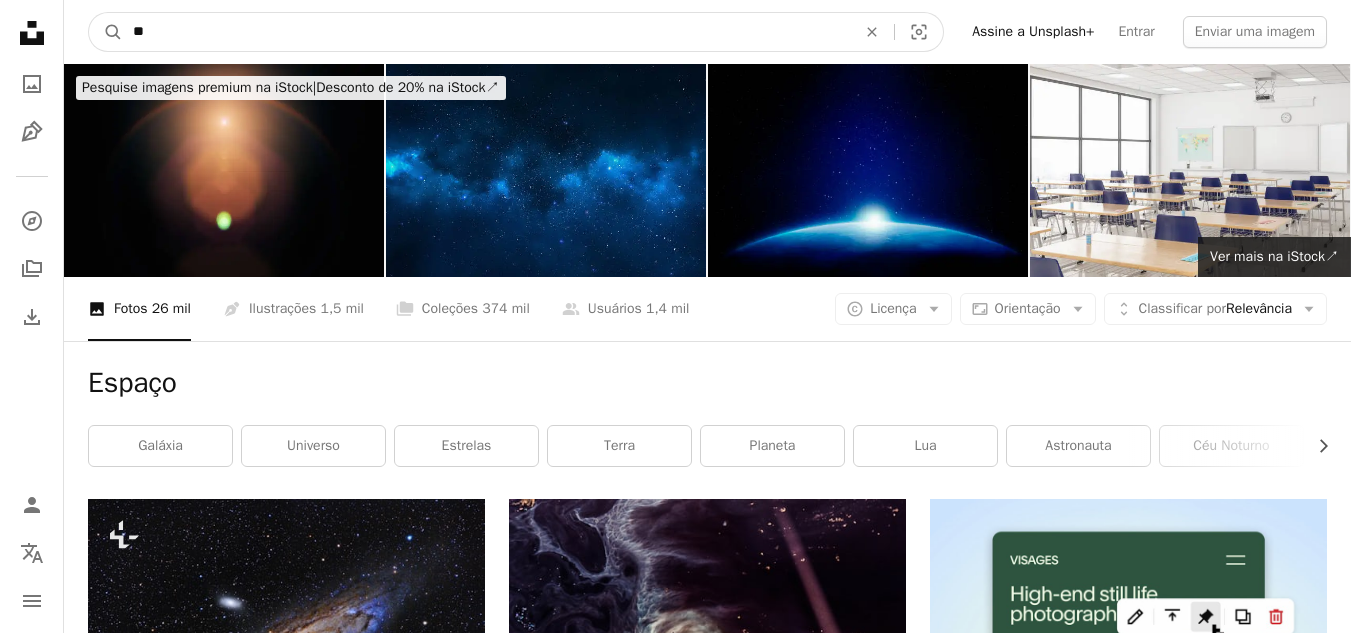 type on "*" 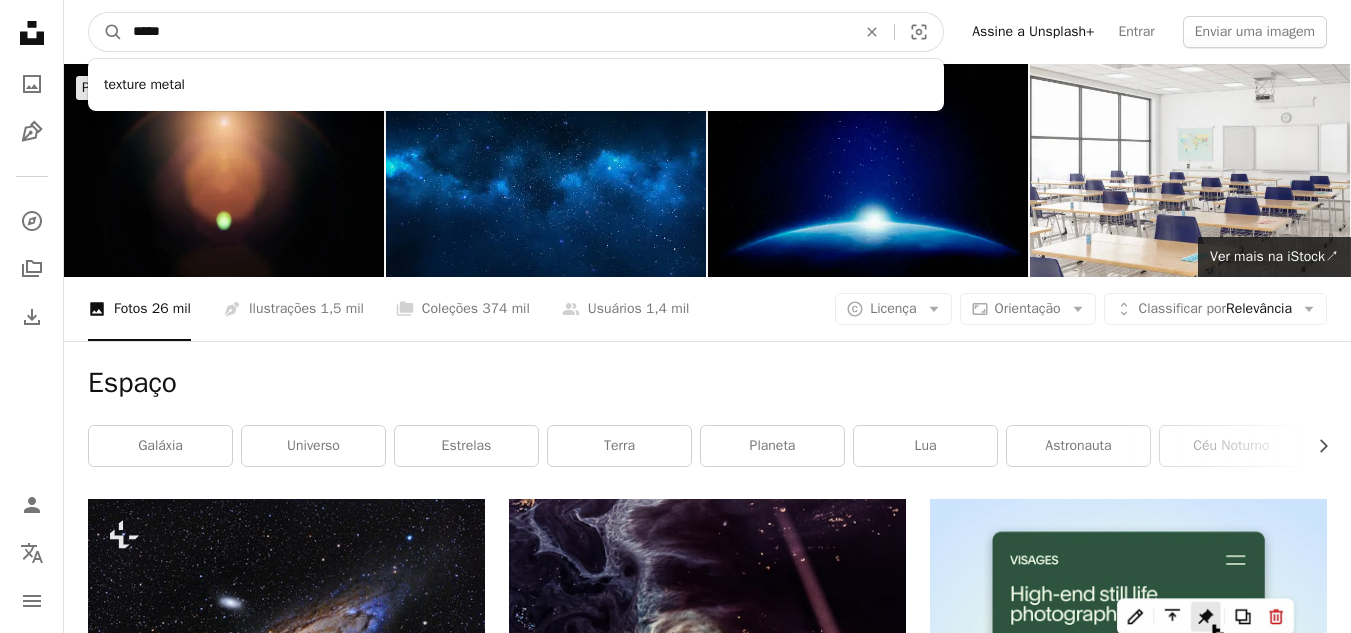 type on "******" 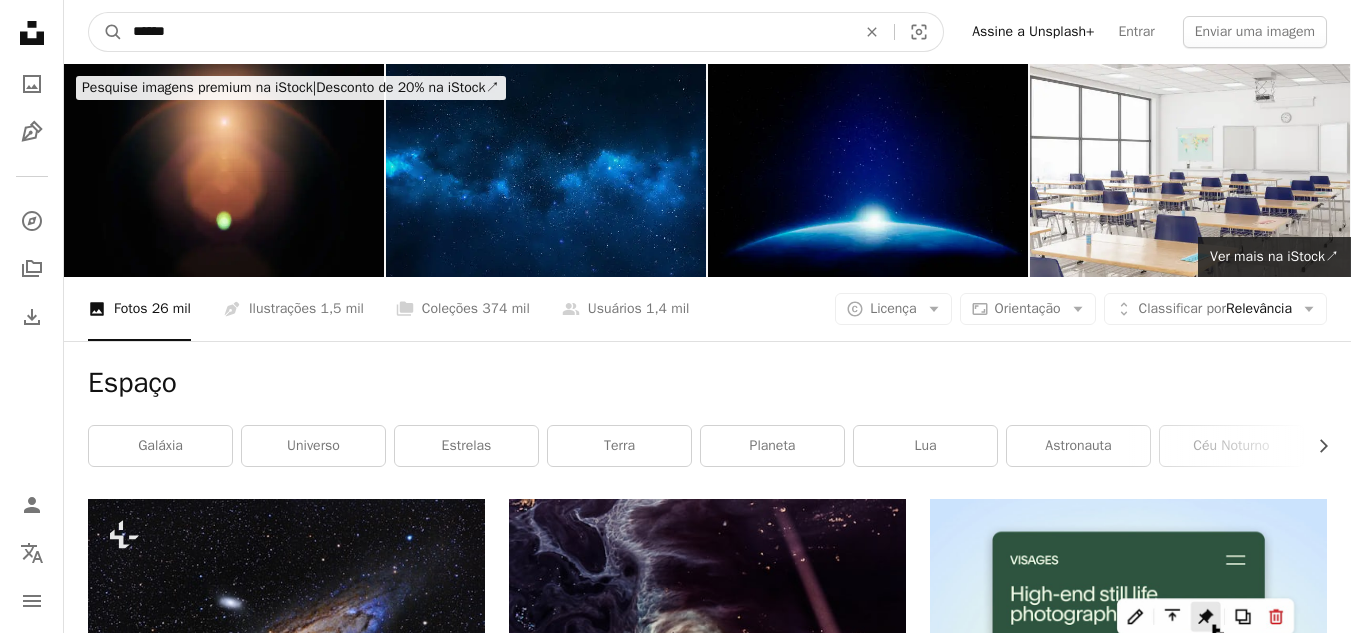 click on "A magnifying glass" at bounding box center (106, 32) 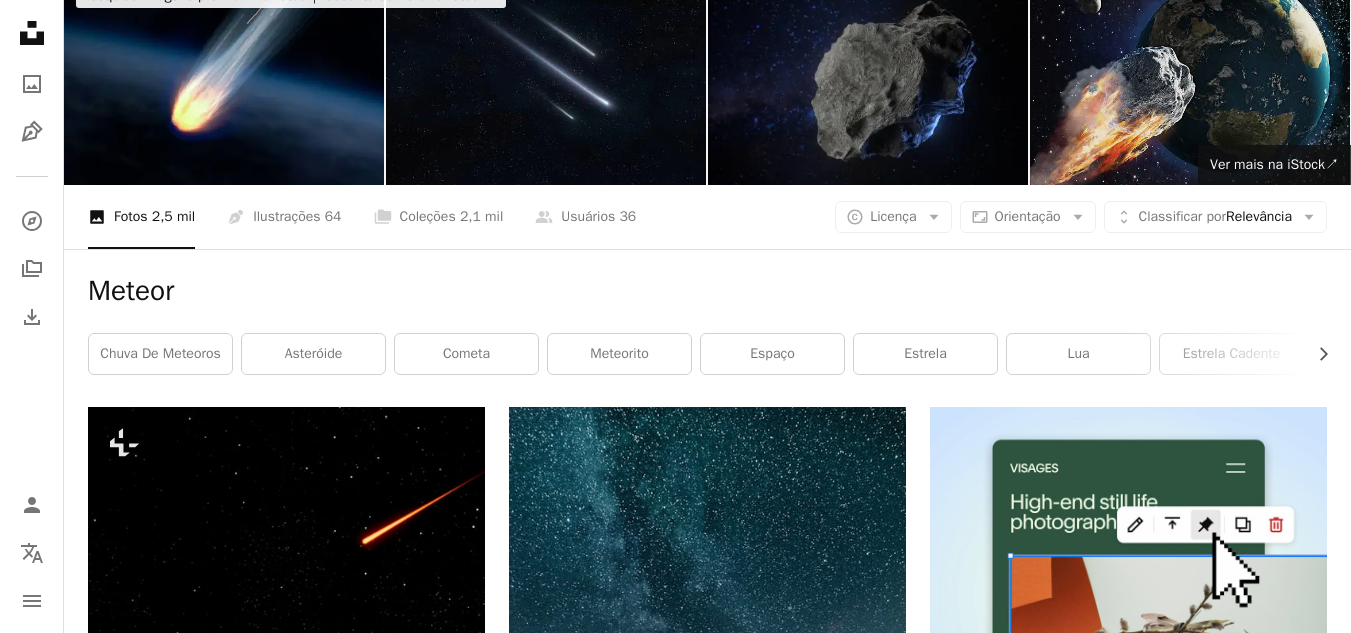 scroll, scrollTop: 0, scrollLeft: 0, axis: both 